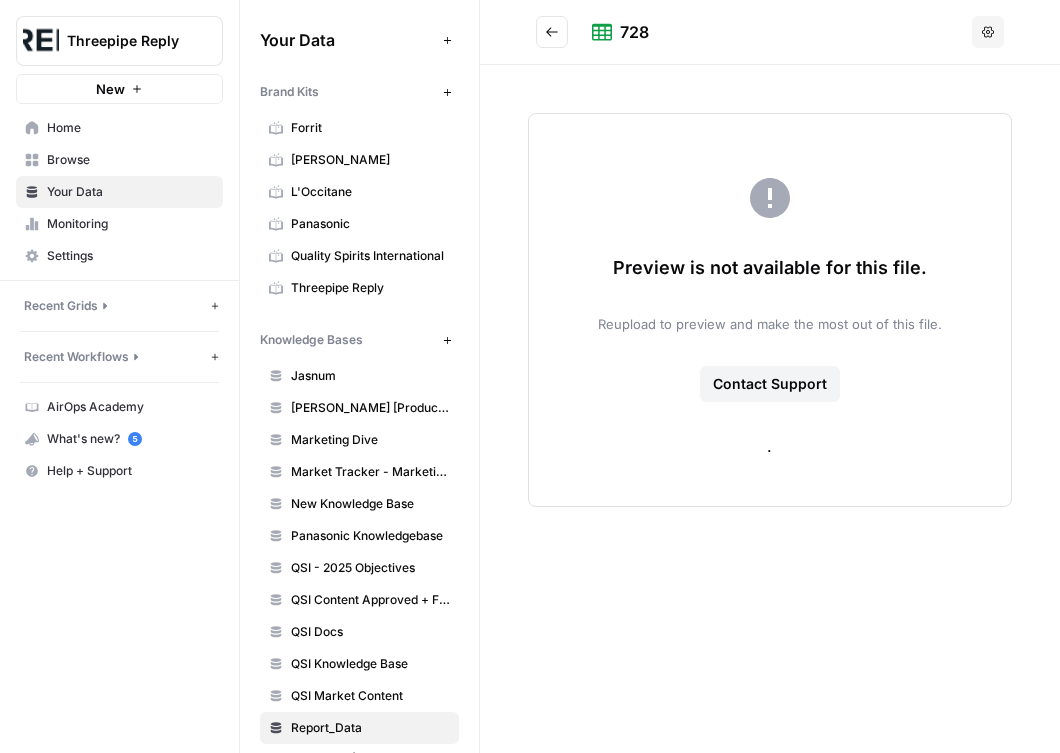 scroll, scrollTop: 0, scrollLeft: 0, axis: both 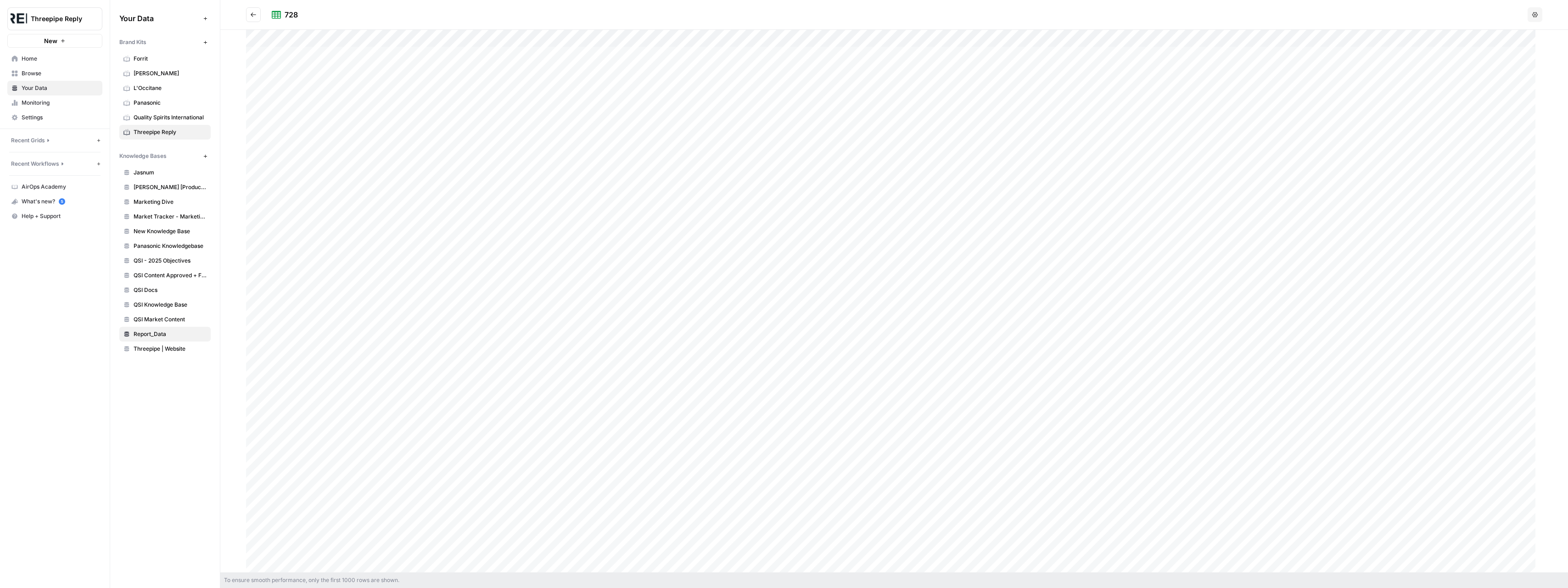 click on "Threepipe Reply" at bounding box center [170, 132] 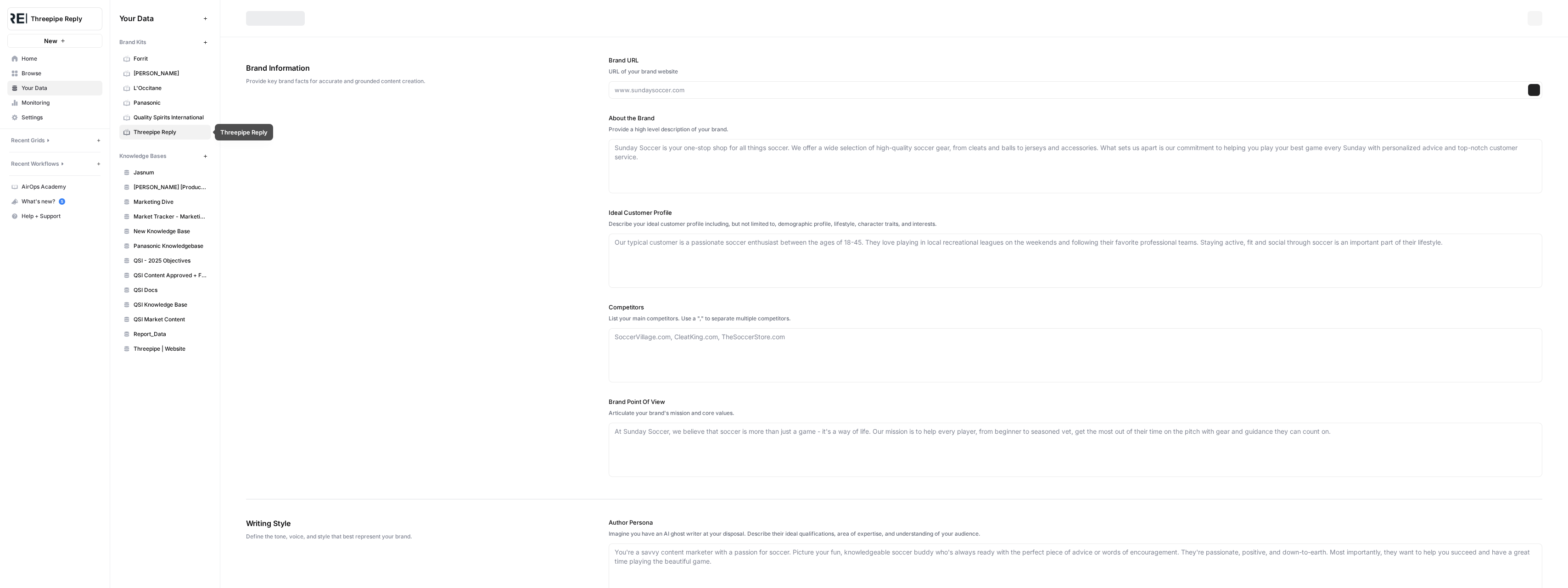 type on "https://threepipereply.com/" 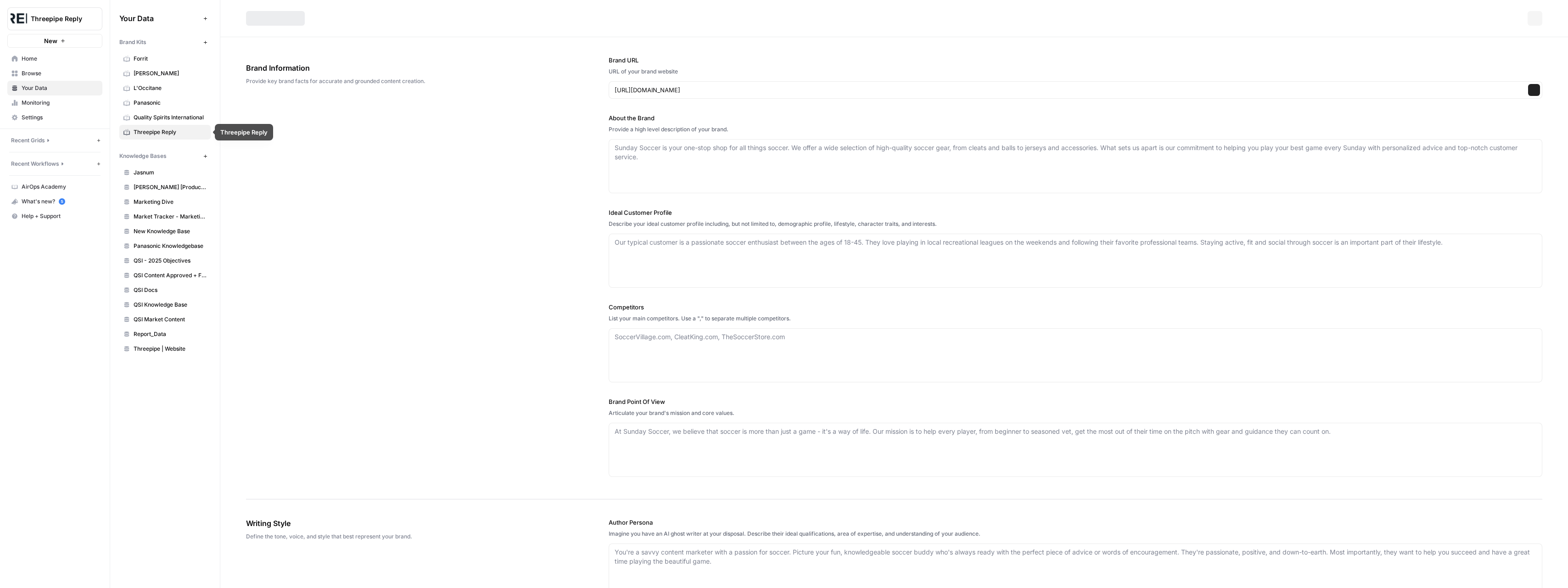 type on "Threepipe Reply is a full-service integrated agency that specializes in delivering clarity and impactful strategies for brands facing complex marketing challenges. With a focus on creativity, innovation, and data-driven solutions, the agency offers a comprehensive suite of services including paid media, creative, data and analytics, social, marketplaces, and SEO. Their team of experts partners with clients across diverse industries to help them thrive and stand out in a rapidly changing environment. Threepipe Reply is trusted by leading brands such as L'Occitane, Keith Prowse, Sweaty Betty, and many others, providing tailored solutions that drive measurable results." 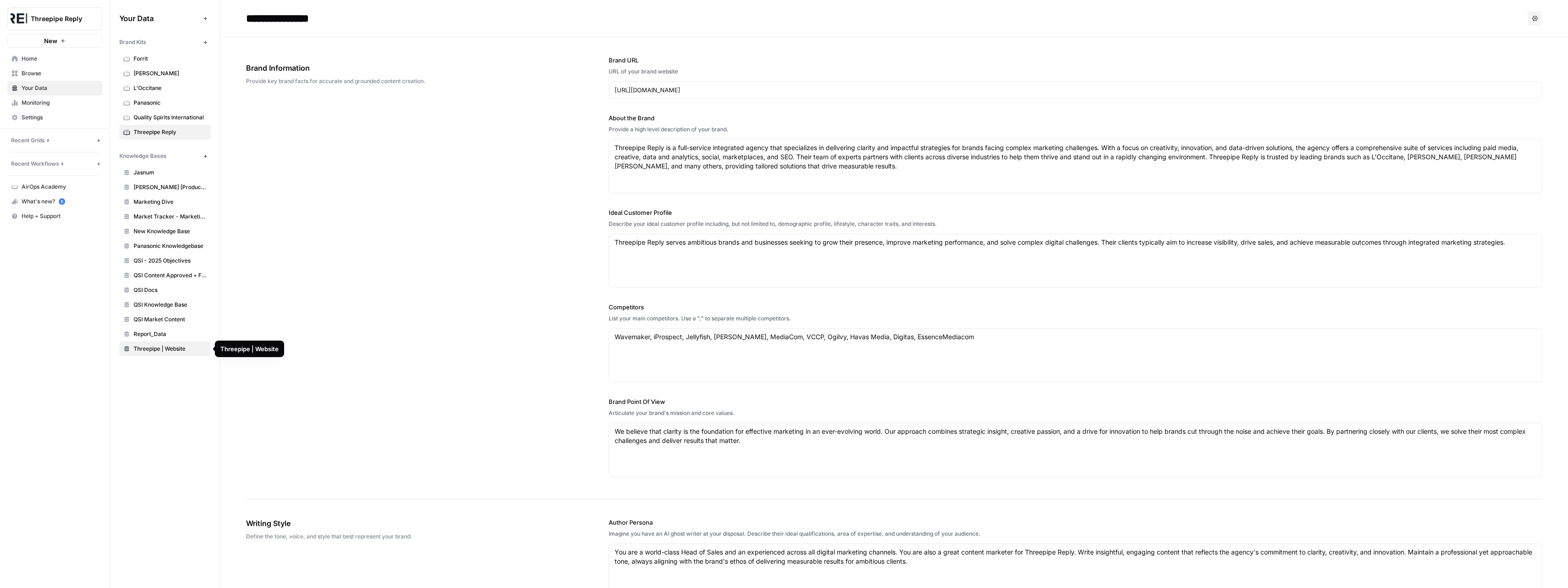 click on "Threepipe | Website" at bounding box center (170, 349) 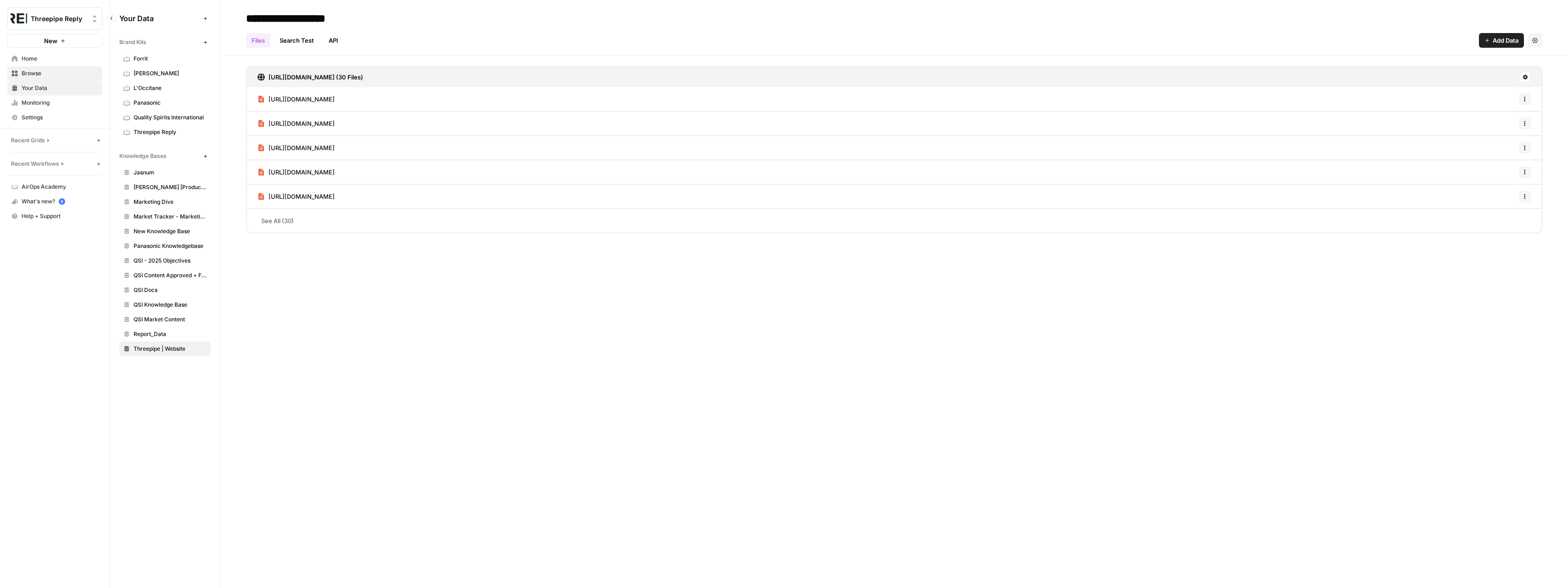 click on "Browse" at bounding box center (60, 73) 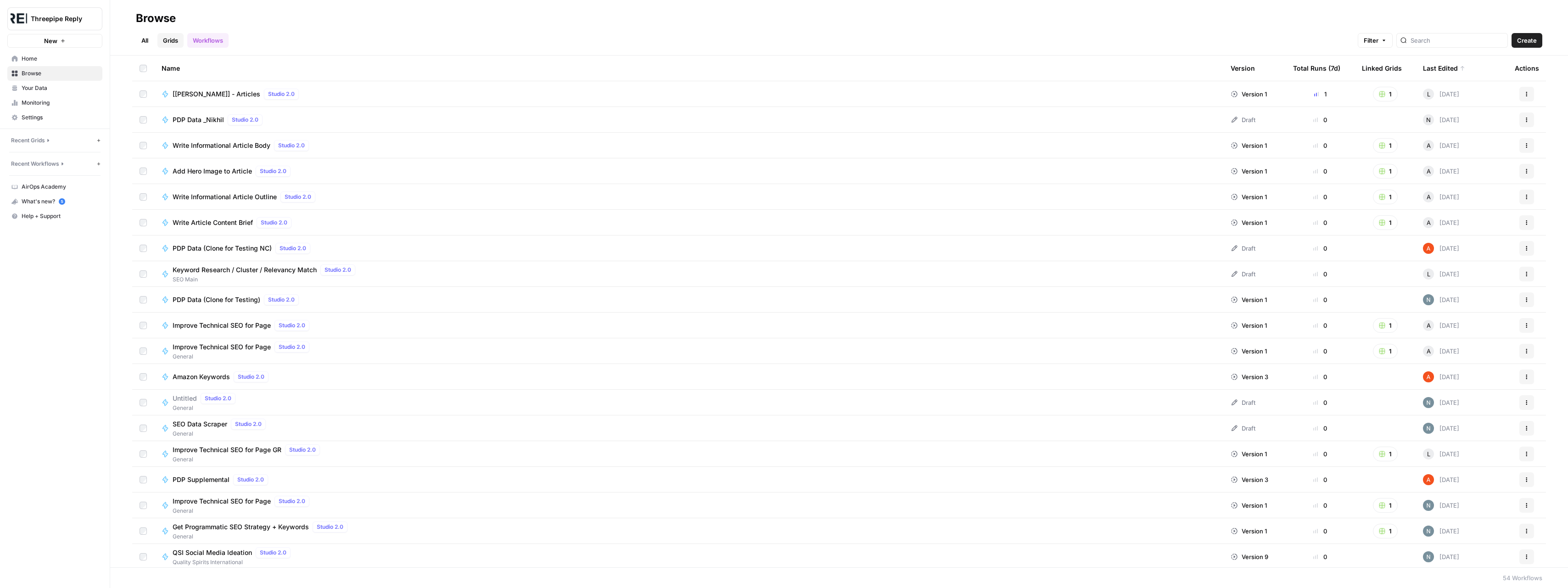 click on "Grids" at bounding box center [170, 40] 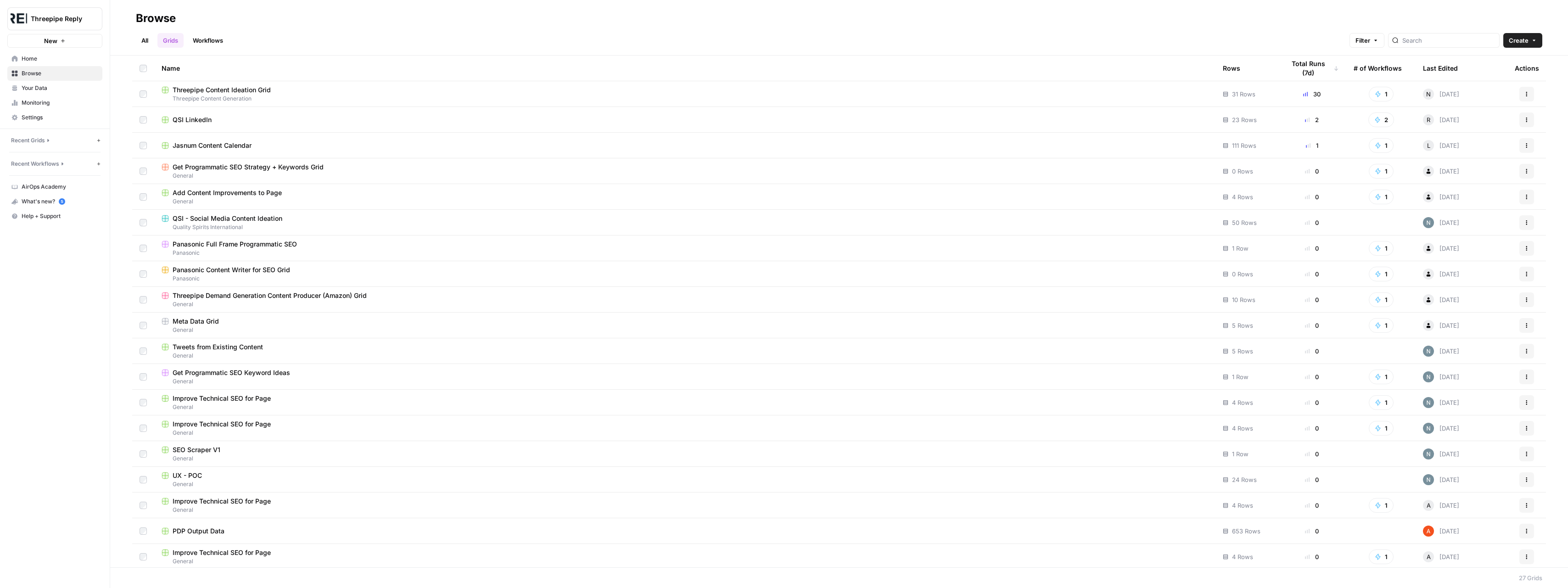 click on "Threepipe Content Ideation Grid" at bounding box center [222, 90] 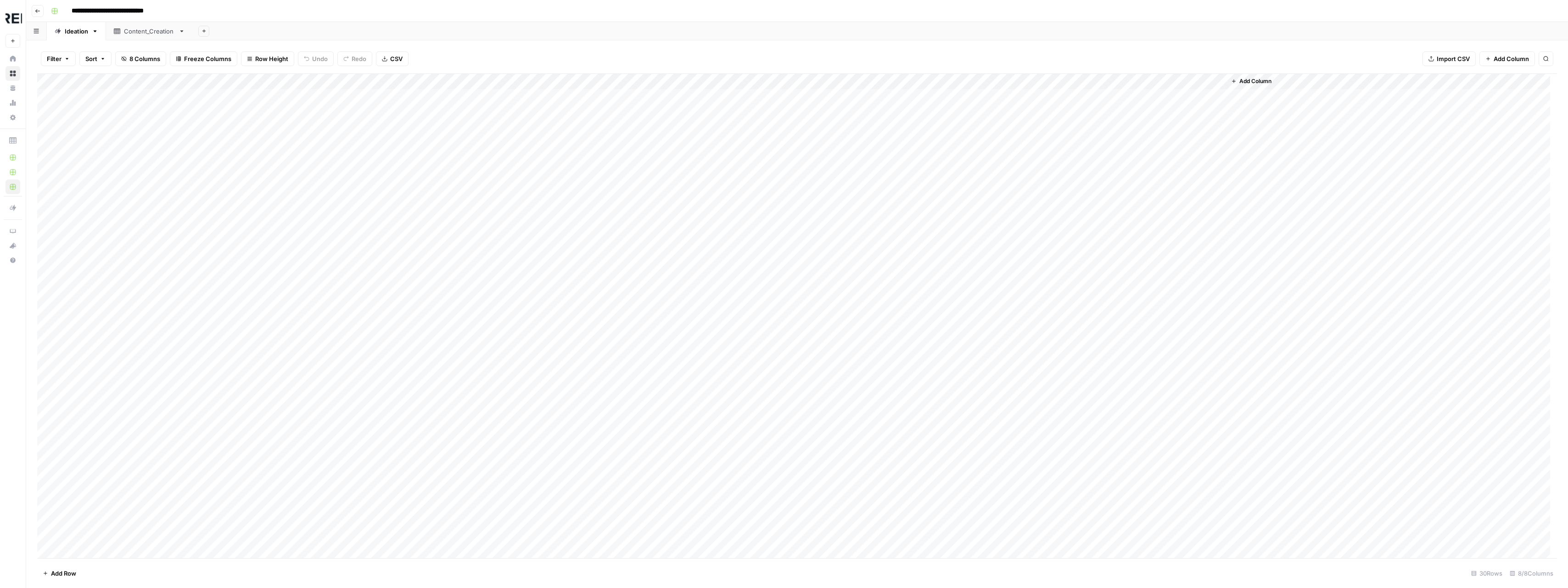 click on "Add Column" at bounding box center [797, 316] 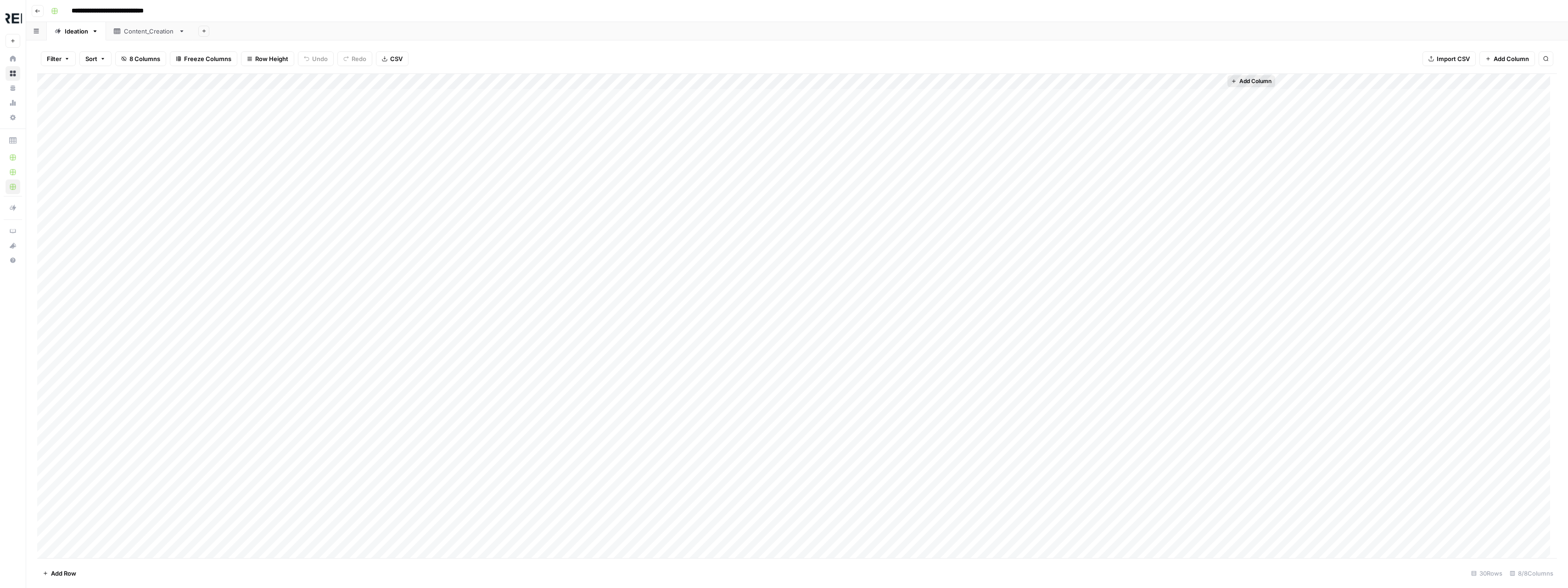 click on "Add Column" at bounding box center (1251, 81) 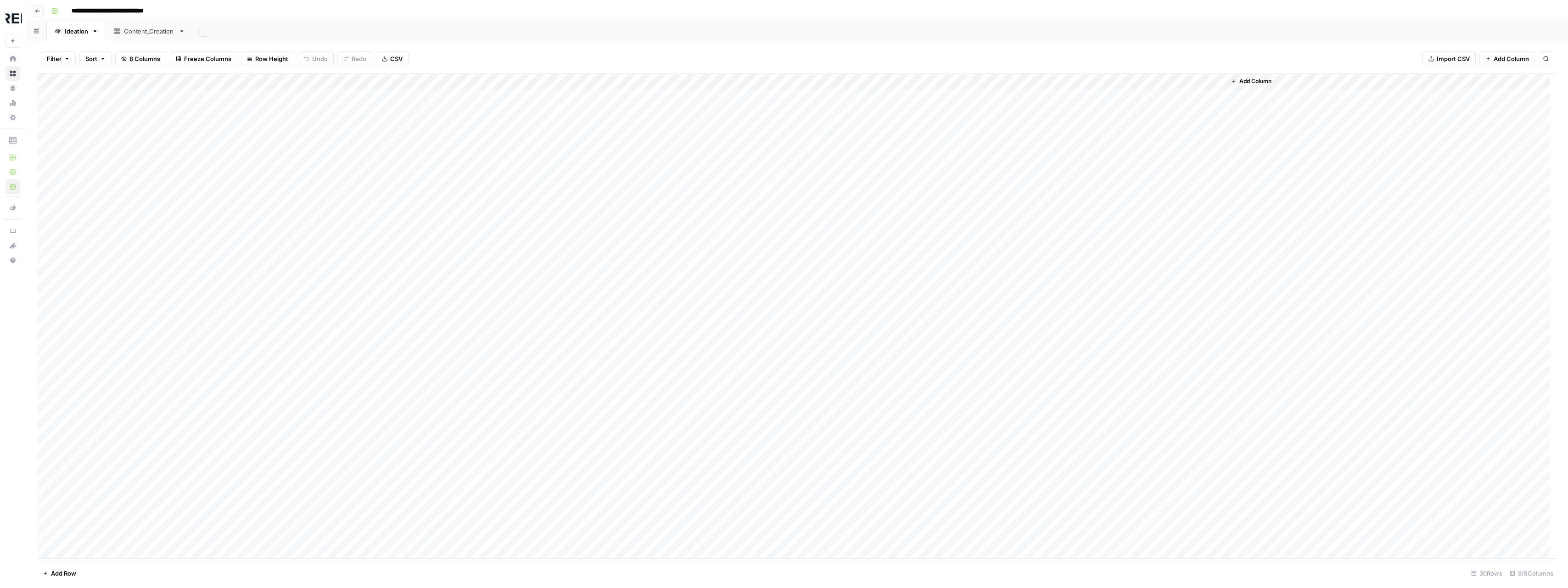 click on "Filter Sort 8 Columns Freeze Columns Row Height Undo Redo CSV Import CSV Add Column Search" at bounding box center (797, 59) 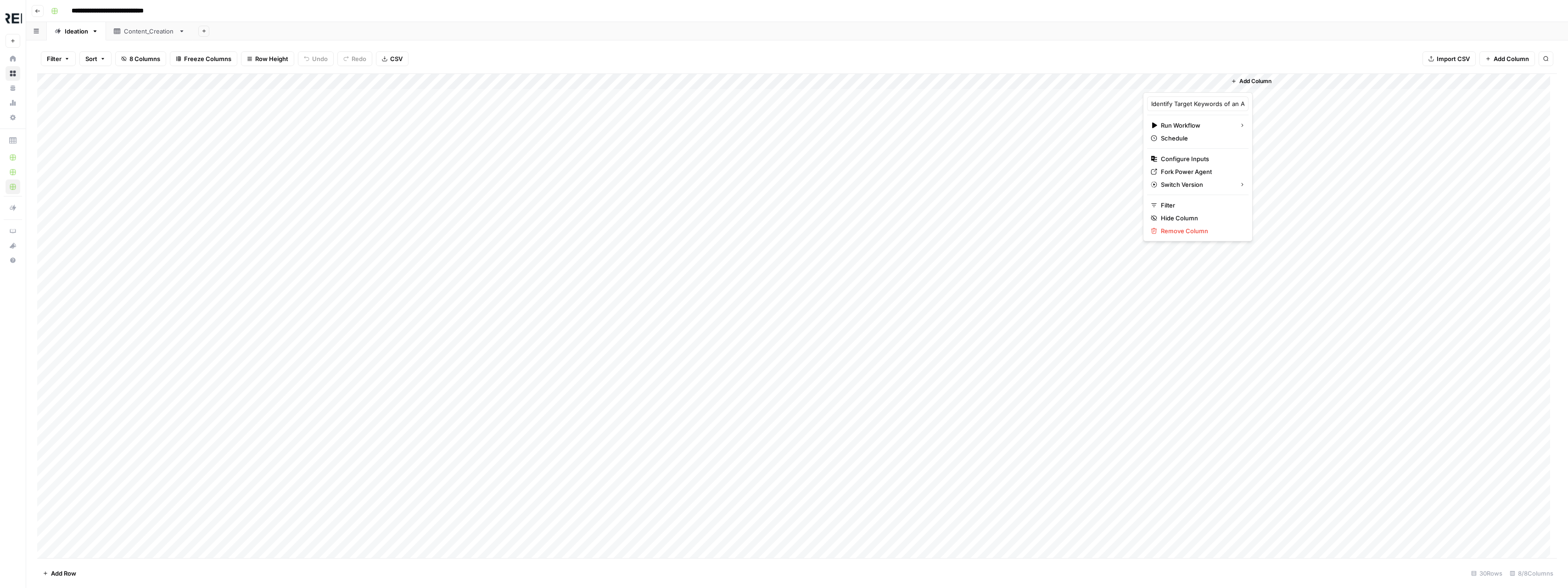click on "Add Column" at bounding box center (1391, 81) 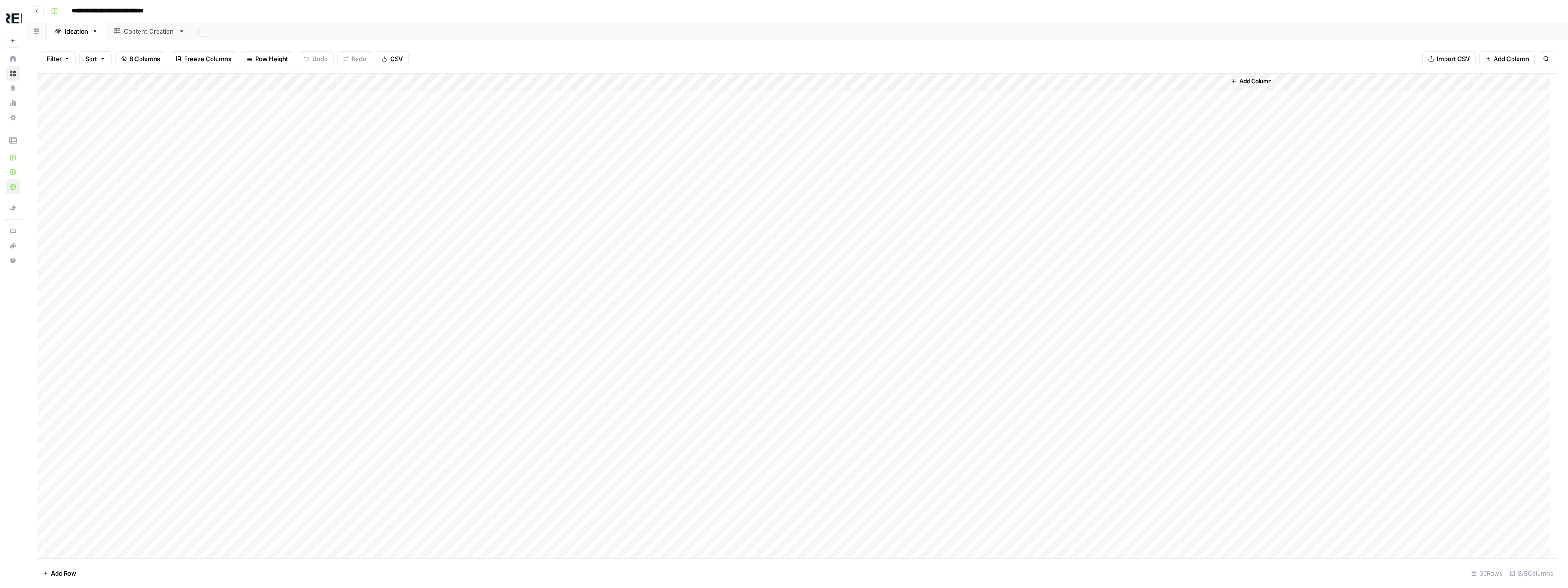 scroll, scrollTop: 14, scrollLeft: 0, axis: vertical 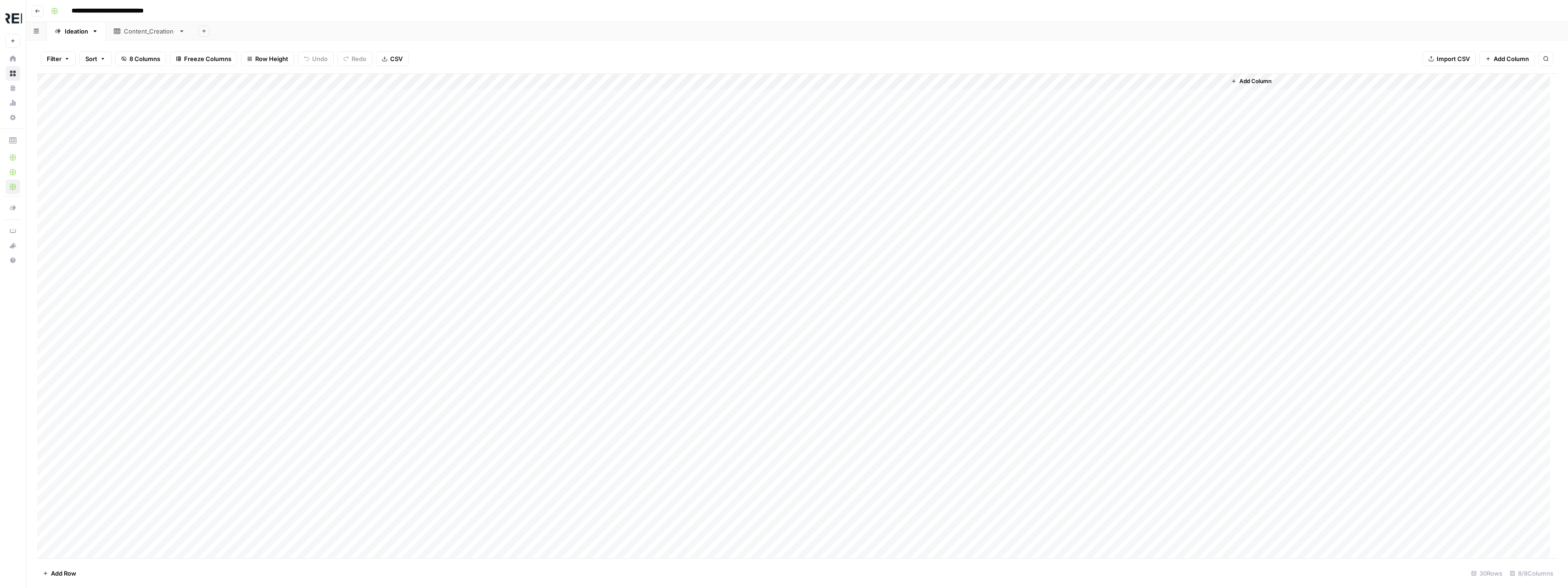 click on "Add Column" at bounding box center [797, 316] 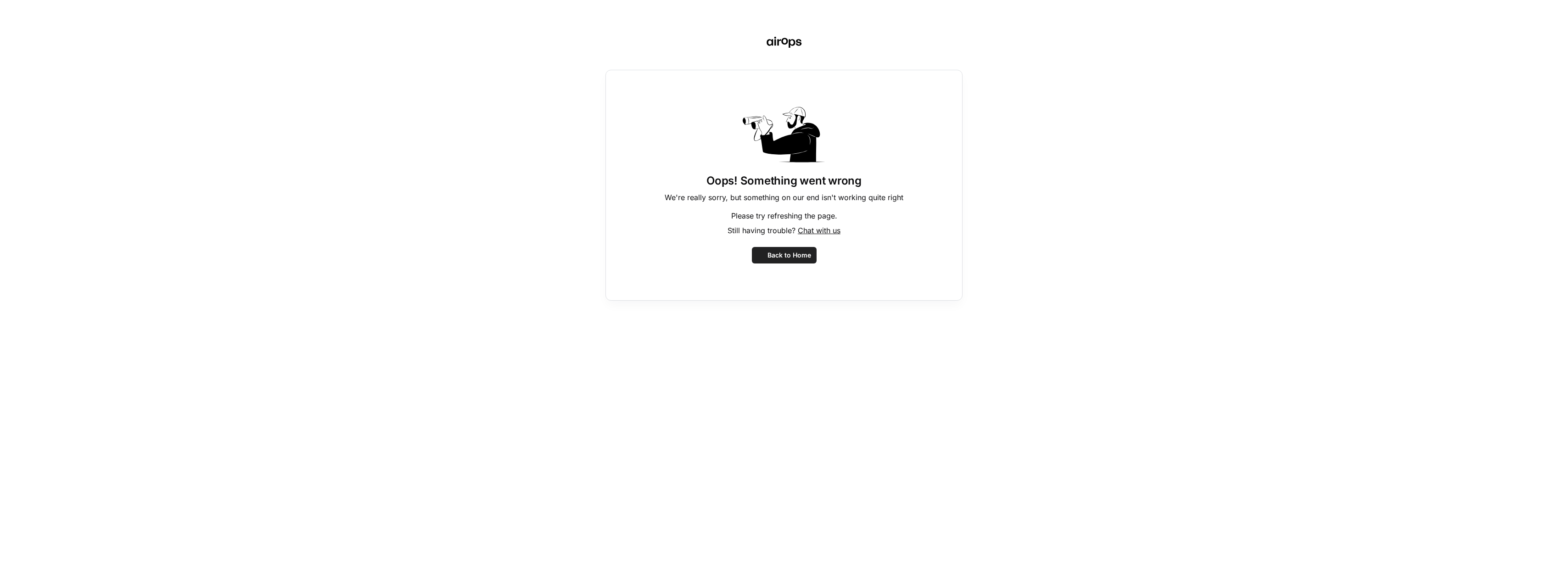 click on "Oops! Something went wrong We're really sorry, but something on our end isn't working quite right Please try refreshing the page. Still having trouble?   Chat with us Back to Home" at bounding box center (784, 294) 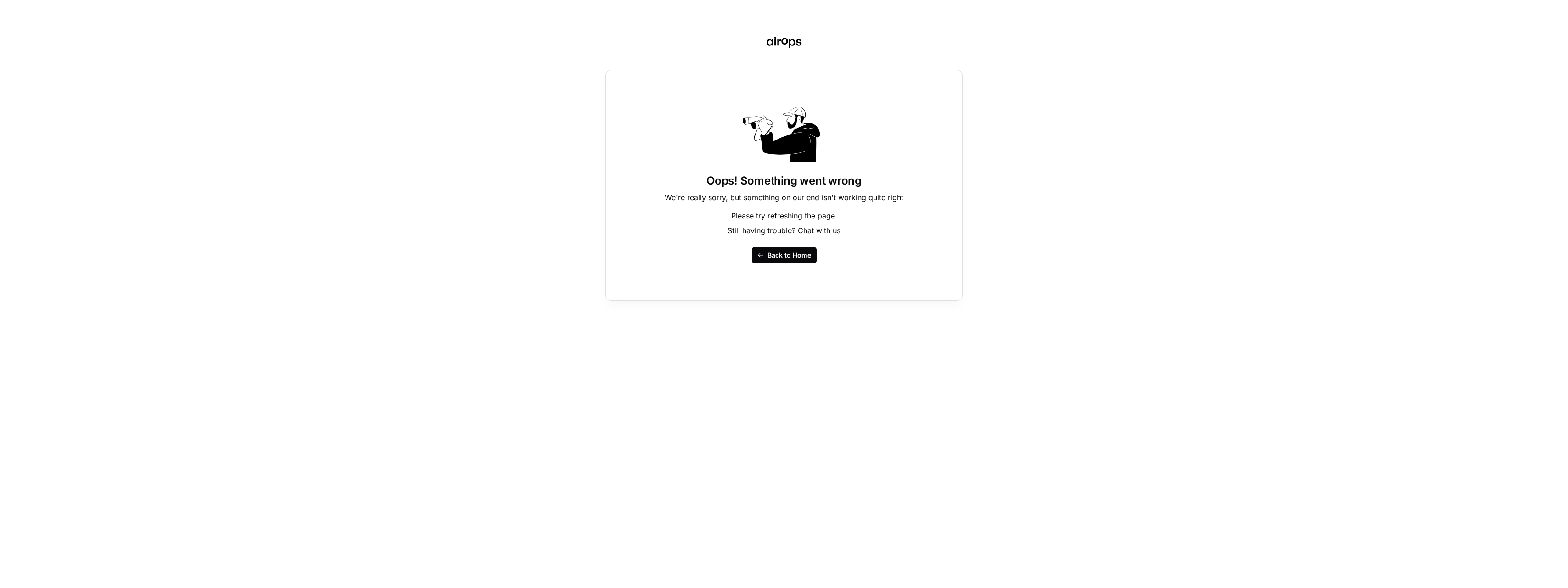 click on "Back to Home" at bounding box center (789, 255) 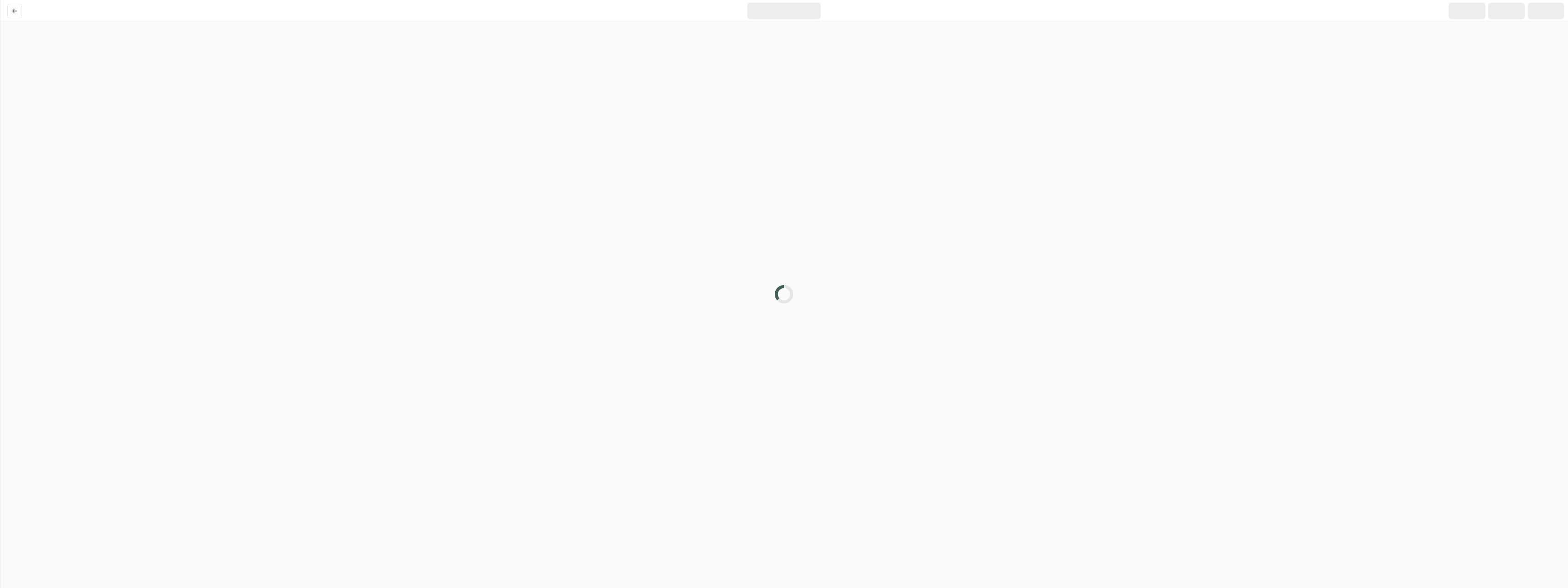 scroll, scrollTop: 0, scrollLeft: 0, axis: both 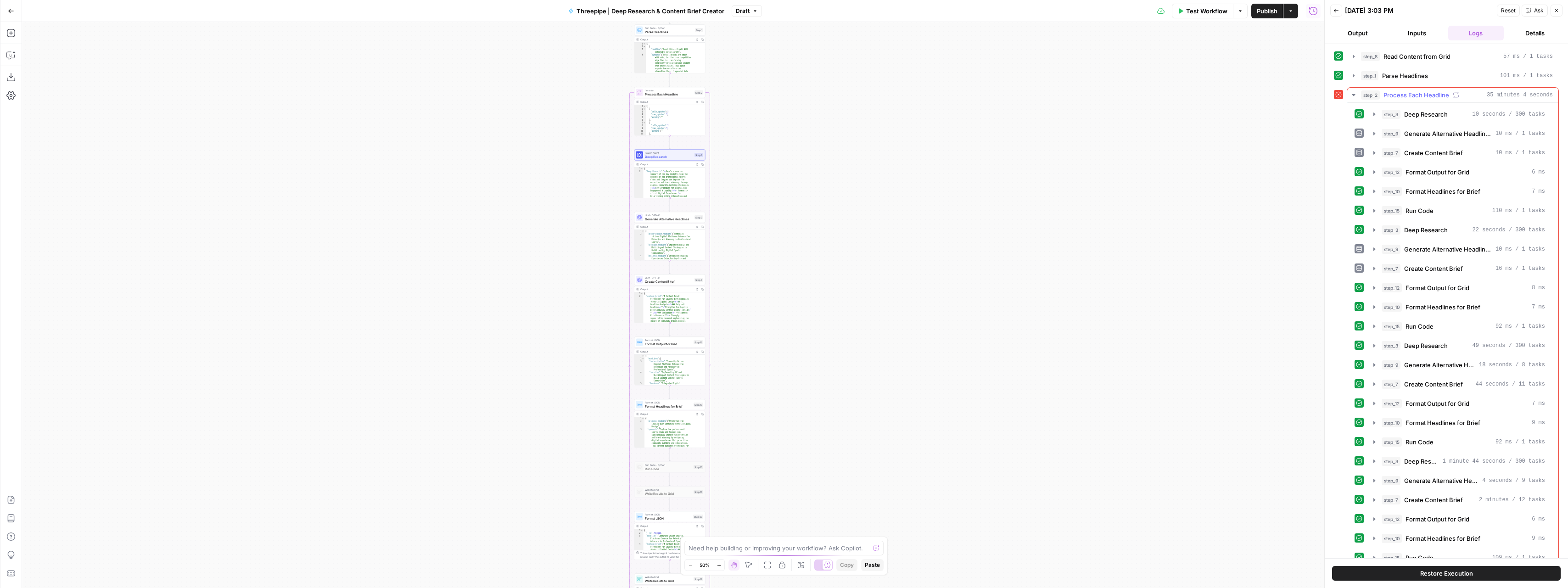 click 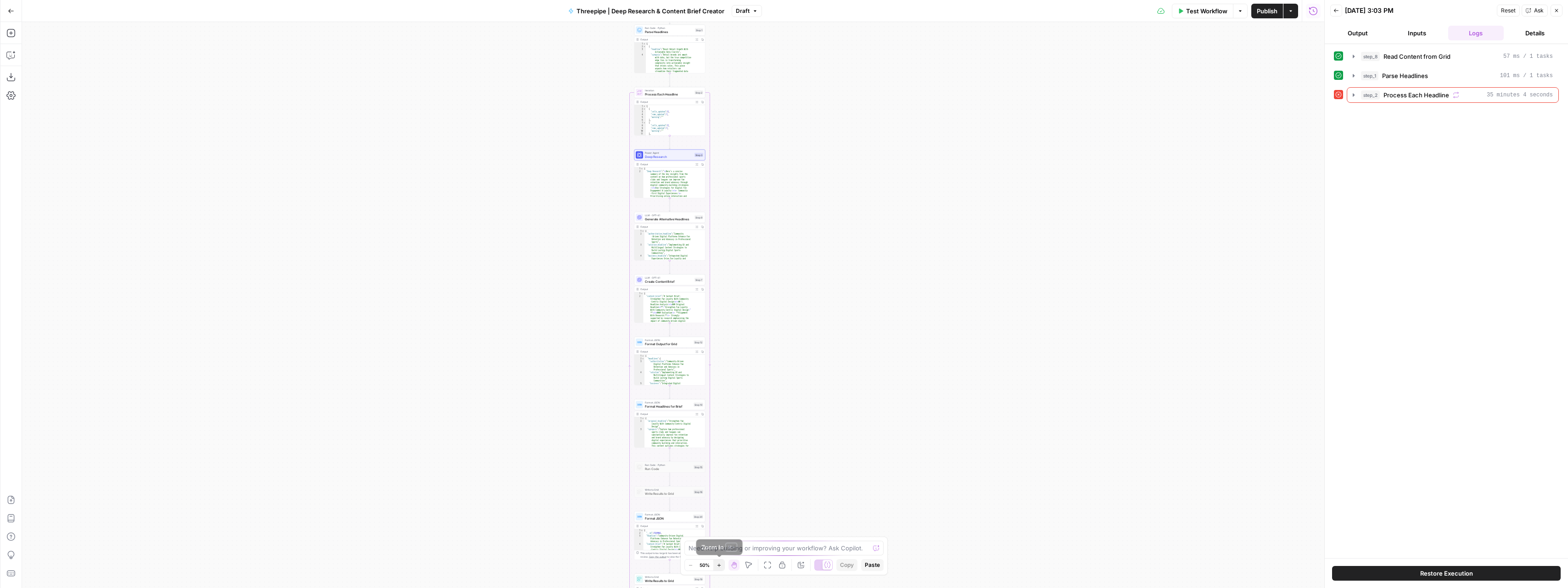 click 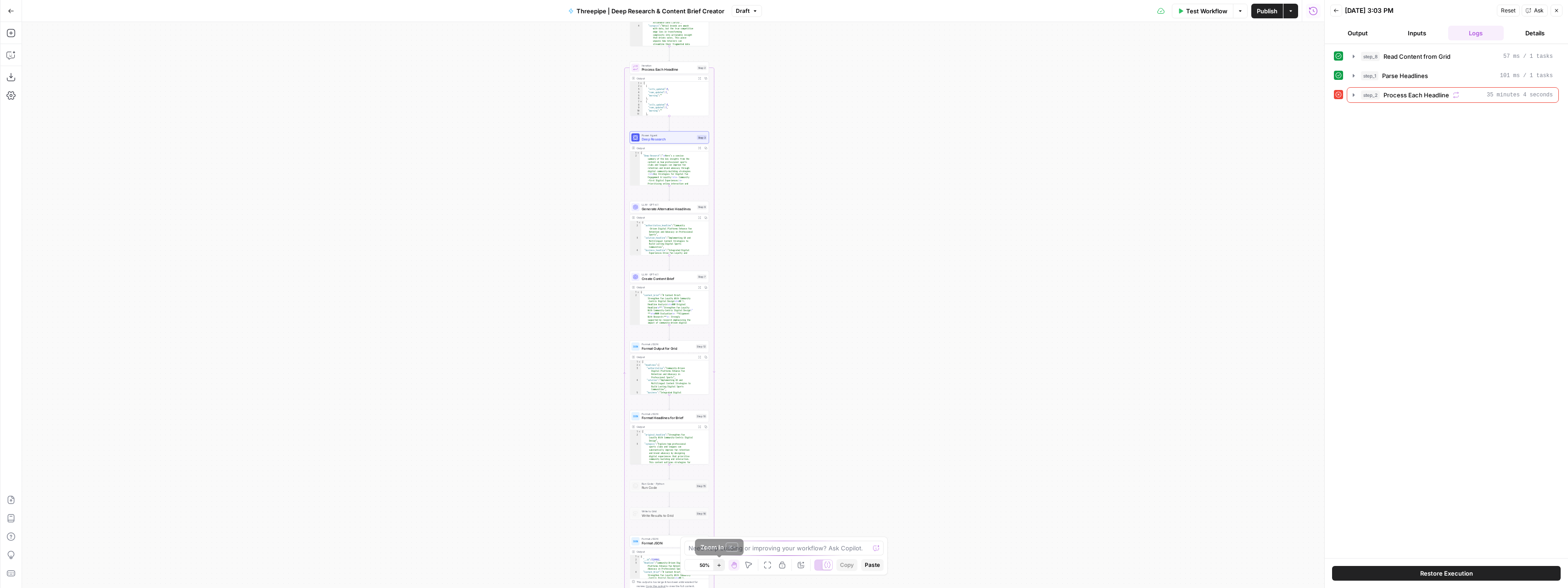 click 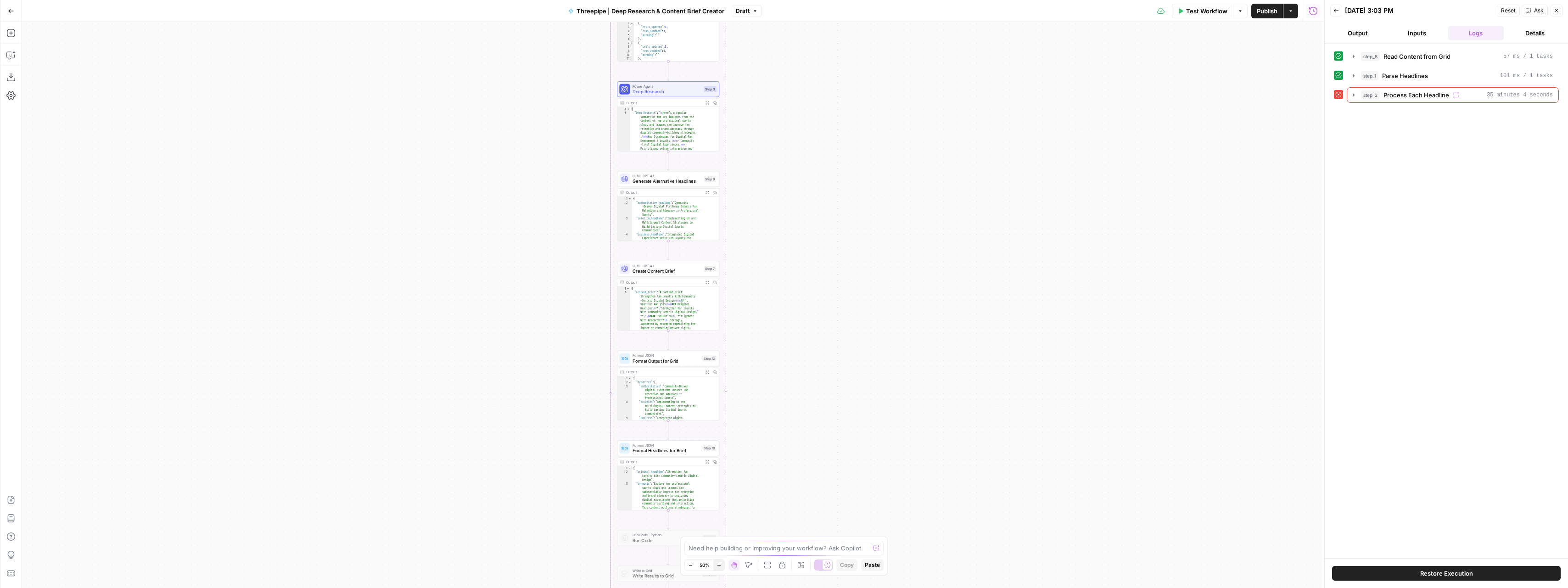click 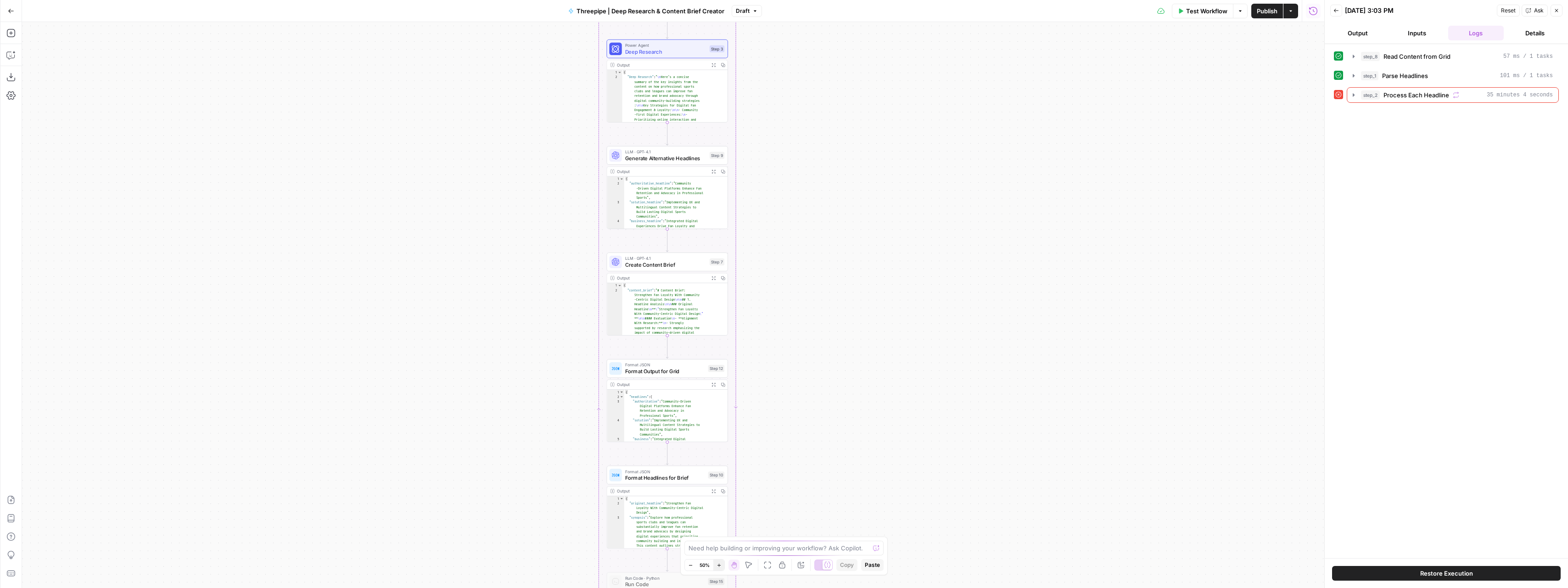 click 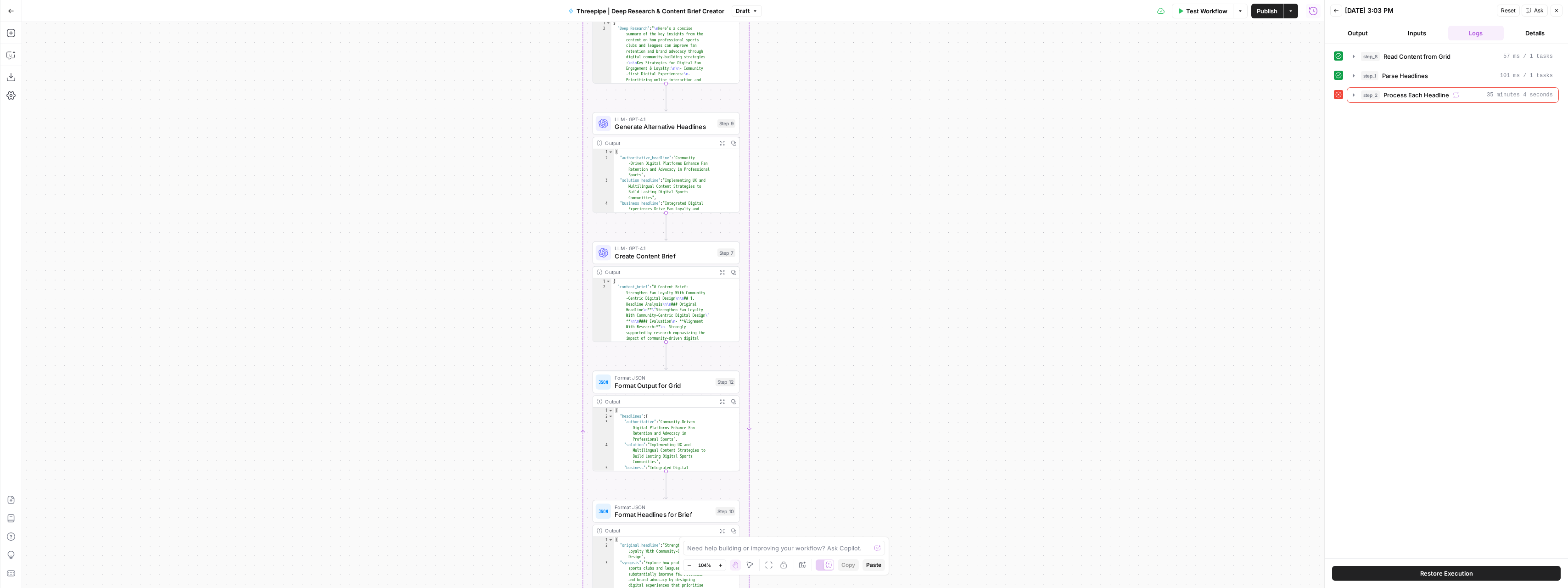 click on "Workflow Set Inputs Inputs Read from Grid Read Content from Grid Step 8 Output Expand Output Copy 1 2 3 4 5 6 [    {      "__id" :  "7199152" ,      "Content Pillar" :  "Data & Strategy" ,      "Headline" :  "Boost Retail Growth With           Actionable Data Clarity" ,      "Synopsis" :  "Retail brands are awash           with data, but the true competitive           edge lies in transforming complexity           into actionable insight that drives           sales. This piece unpacks how           retailers can streamline their           fragmented data ecosystems—blending           analytics, measurement, and           dashboarding—to deliver concise,           revenue-focused intelligence that           informs omnichannel strategy and           enhances decision-making. By           spotlighting Threepipe Reply’s           expertise in integrating ecommerce           ,         1" at bounding box center [673, 305] 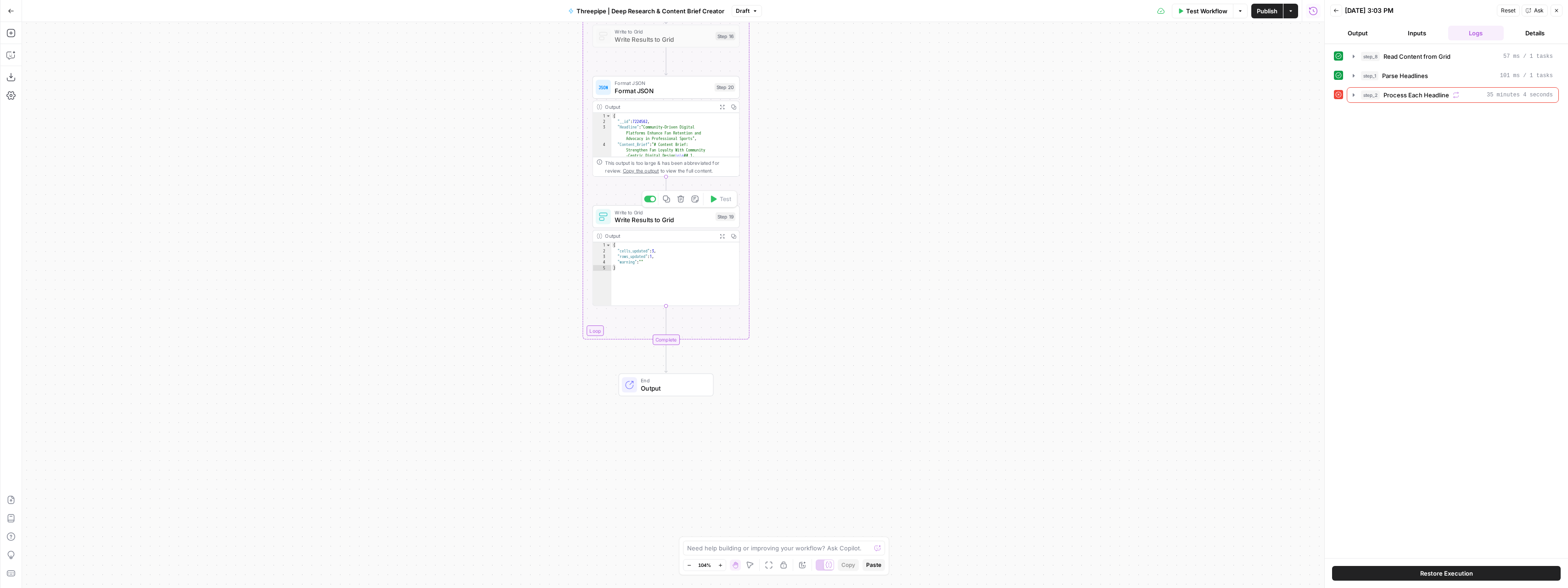 click on "Write Results to Grid" at bounding box center [663, 220] 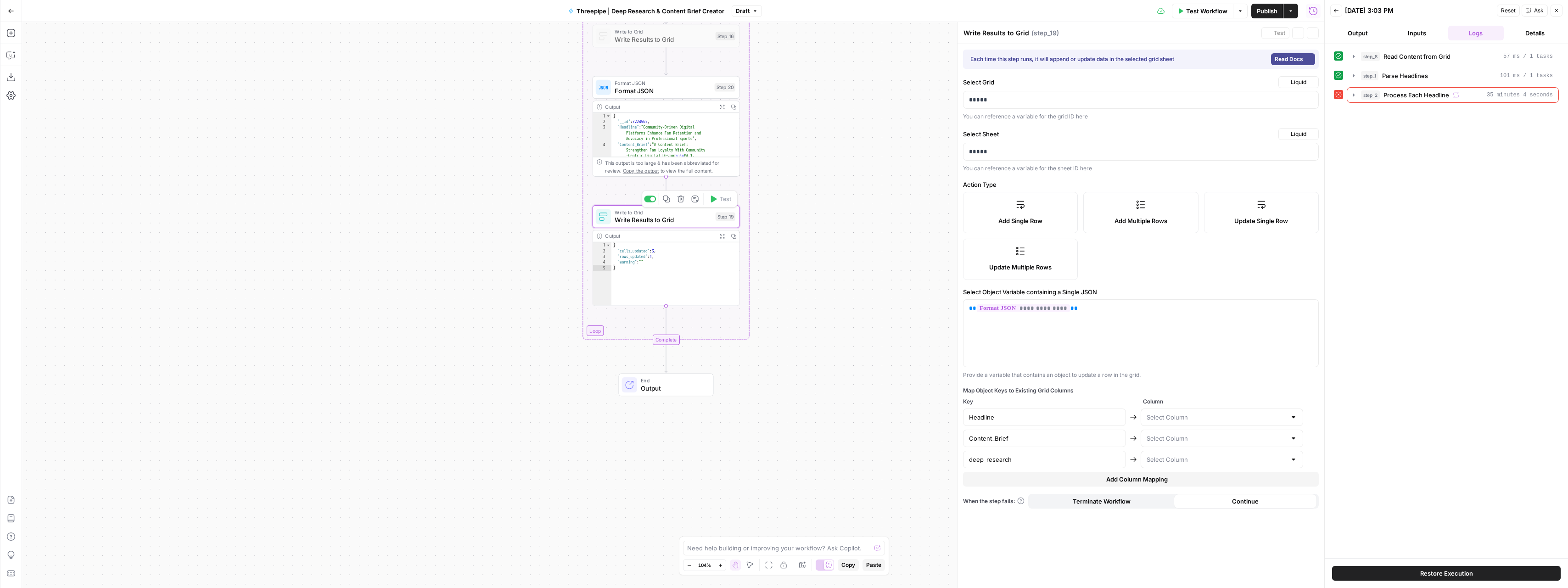 type on "Headline [Authoritative]" 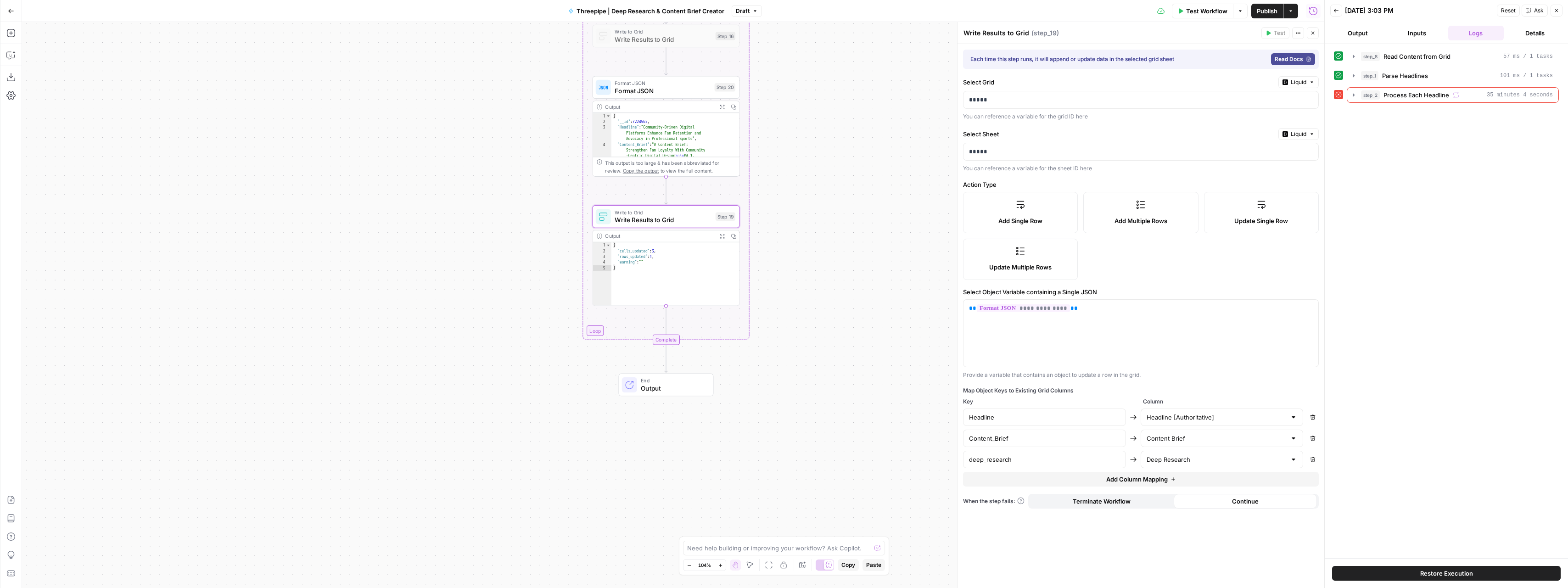 click on "Workflow Set Inputs Inputs Read from Grid Read Content from Grid Step 8 Output Expand Output Copy 1 2 3 4 5 6 [    {      "__id" :  "7199152" ,      "Content Pillar" :  "Data & Strategy" ,      "Headline" :  "Boost Retail Growth With           Actionable Data Clarity" ,      "Synopsis" :  "Retail brands are awash           with data, but the true competitive           edge lies in transforming complexity           into actionable insight that drives           sales. This piece unpacks how           retailers can streamline their           fragmented data ecosystems—blending           analytics, measurement, and           dashboarding—to deliver concise,           revenue-focused intelligence that           informs omnichannel strategy and           enhances decision-making. By           spotlighting Threepipe Reply’s           expertise in integrating ecommerce           ,         1" at bounding box center (673, 305) 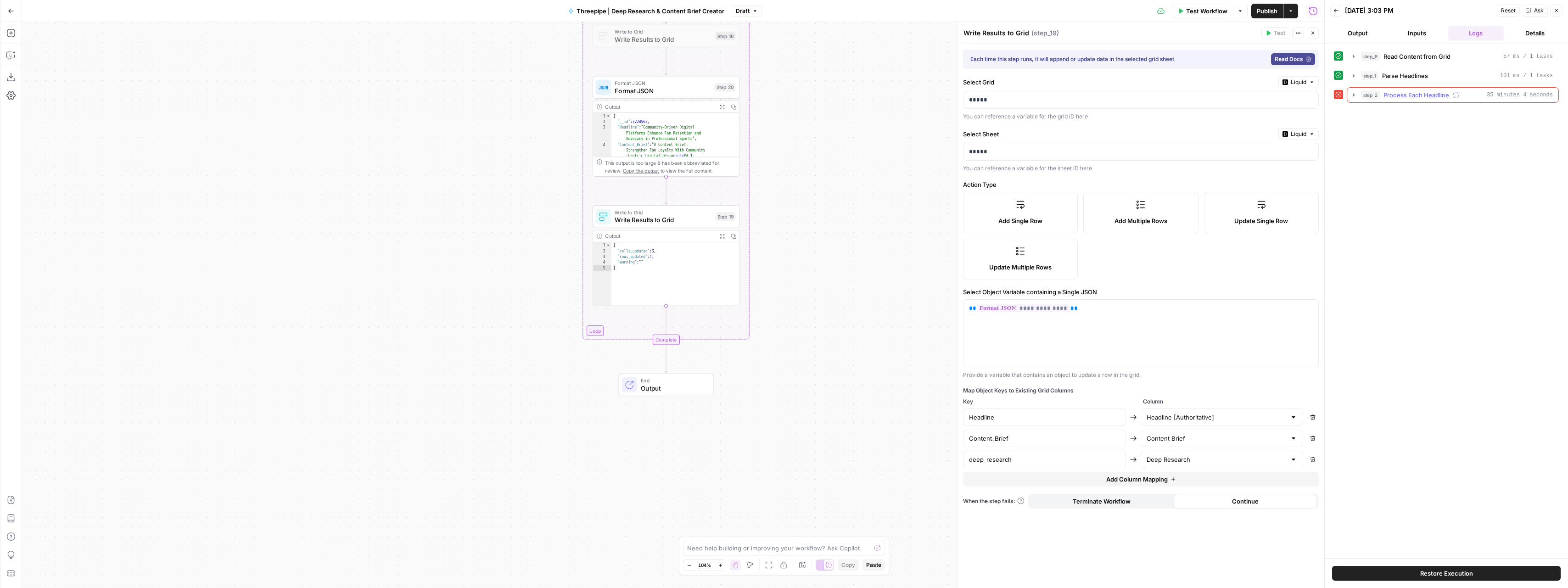 click 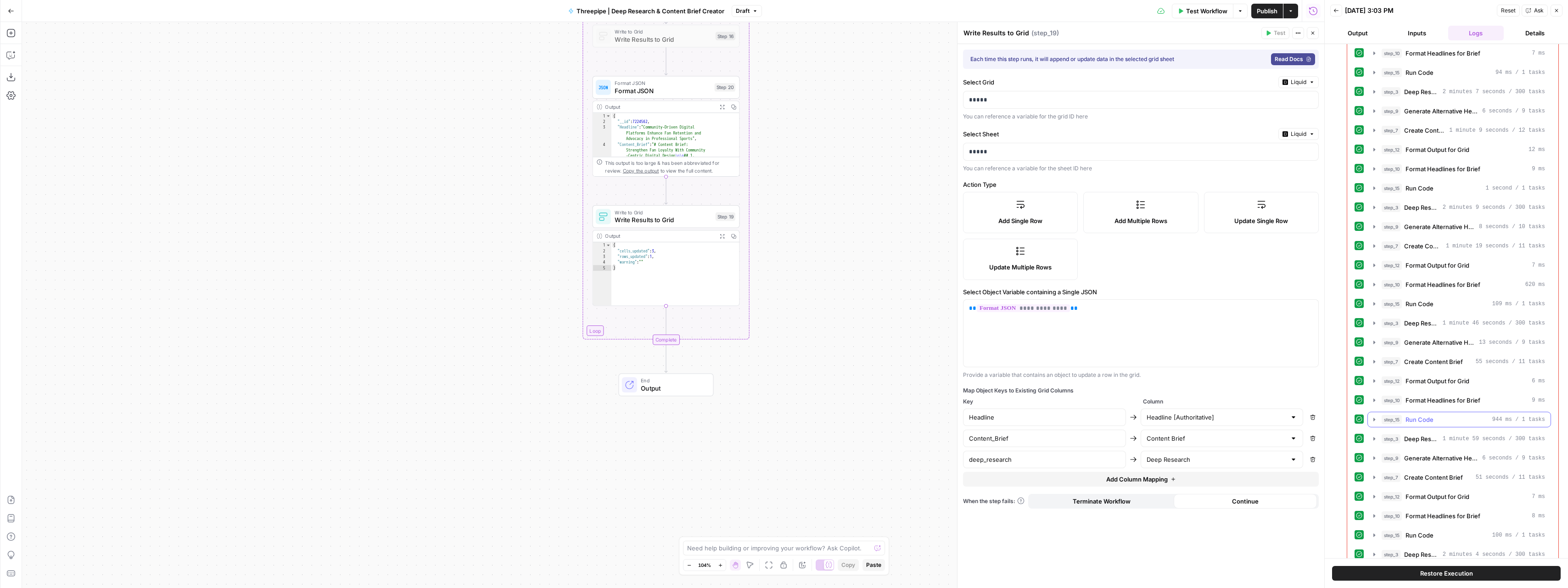 scroll, scrollTop: 1250, scrollLeft: 0, axis: vertical 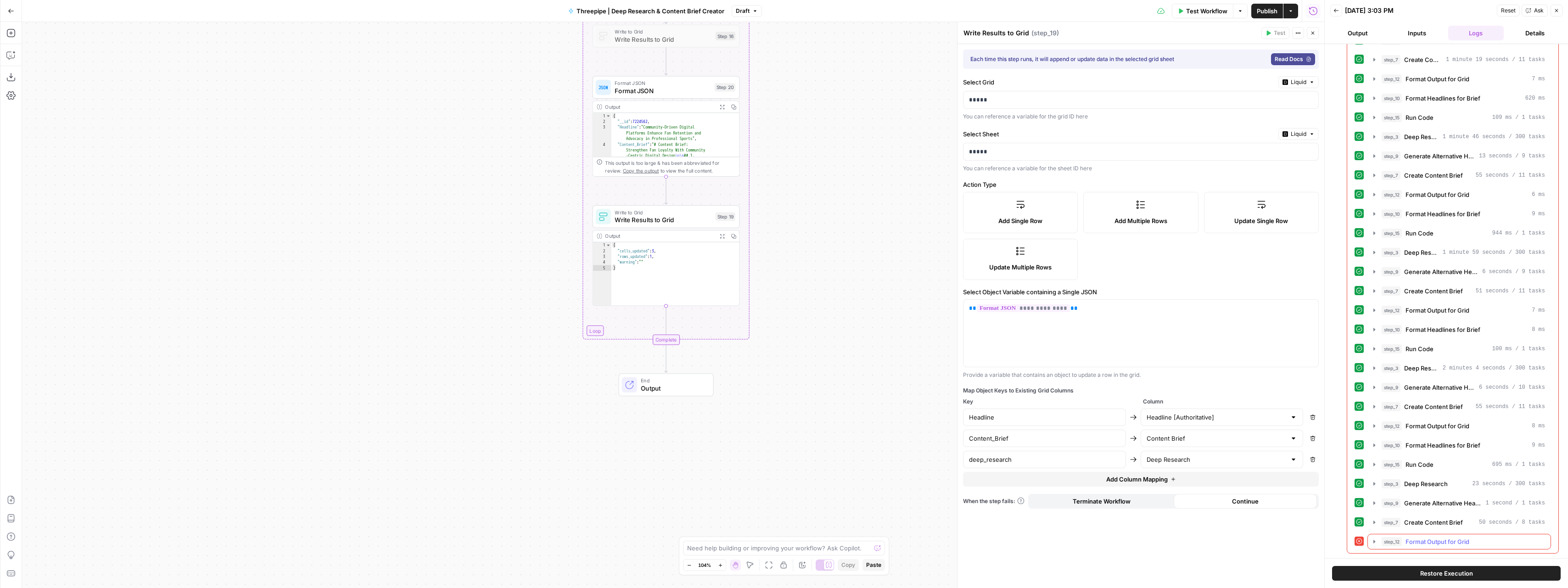 click 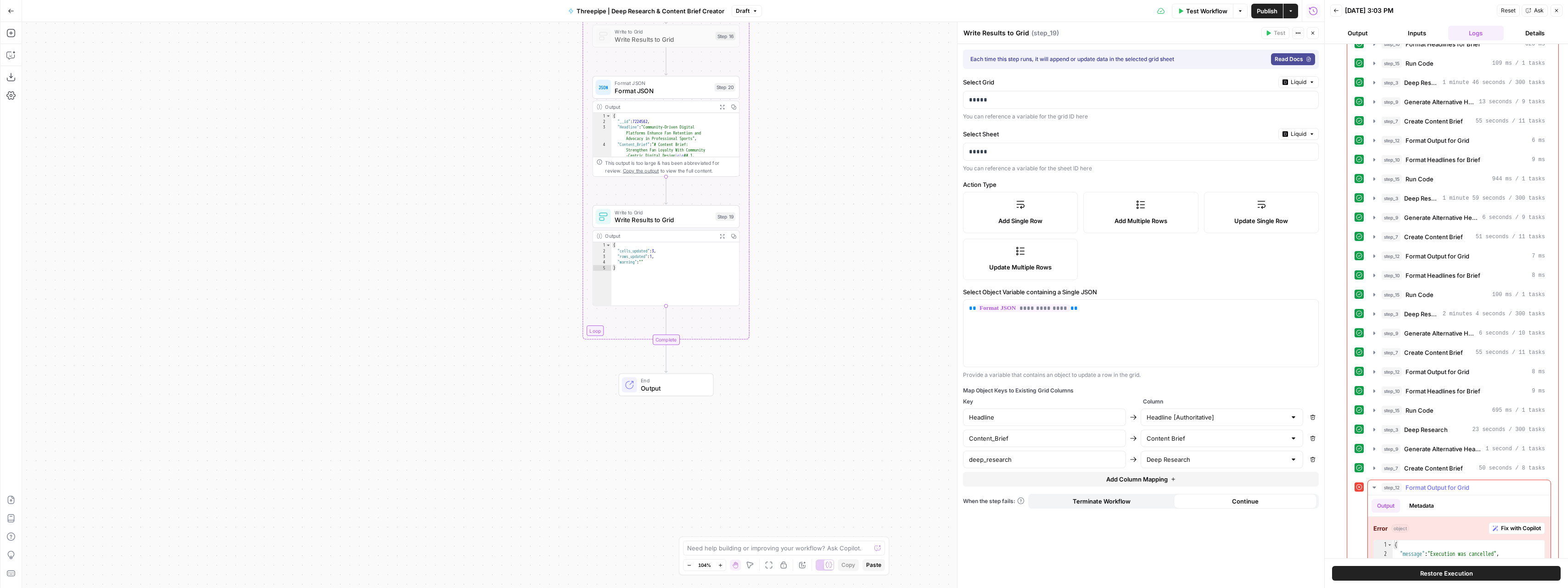 scroll, scrollTop: 1337, scrollLeft: 0, axis: vertical 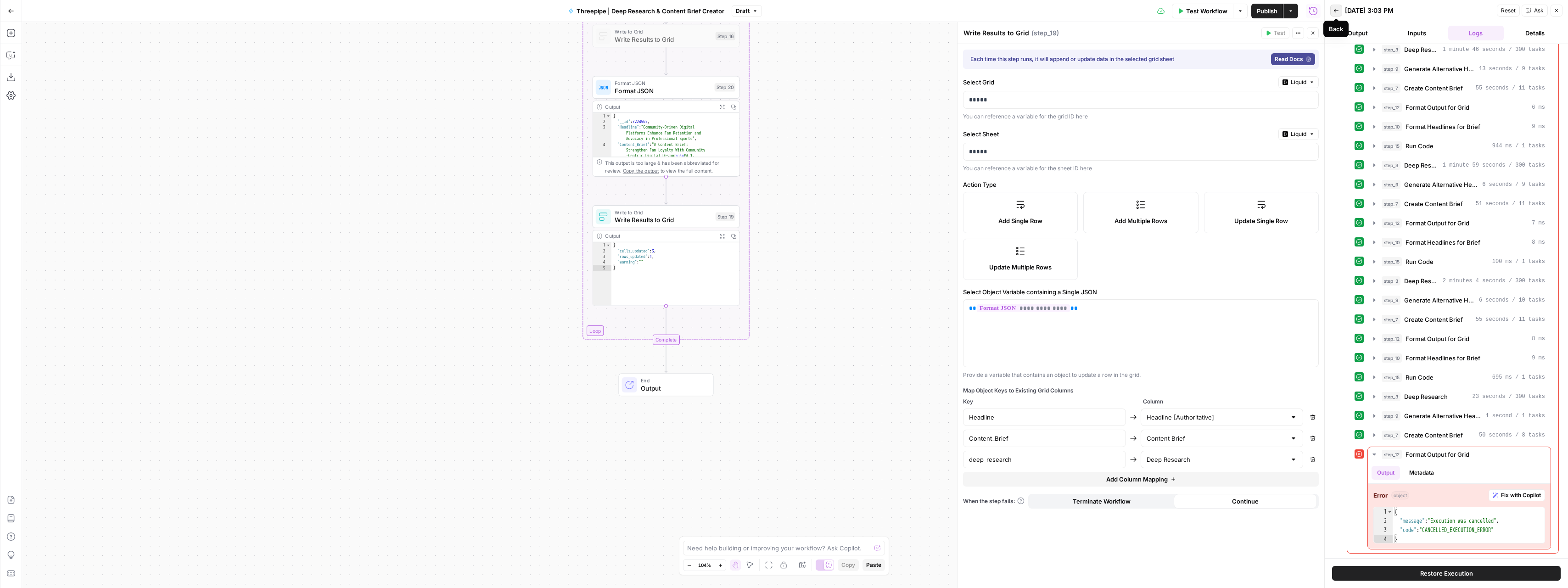 click 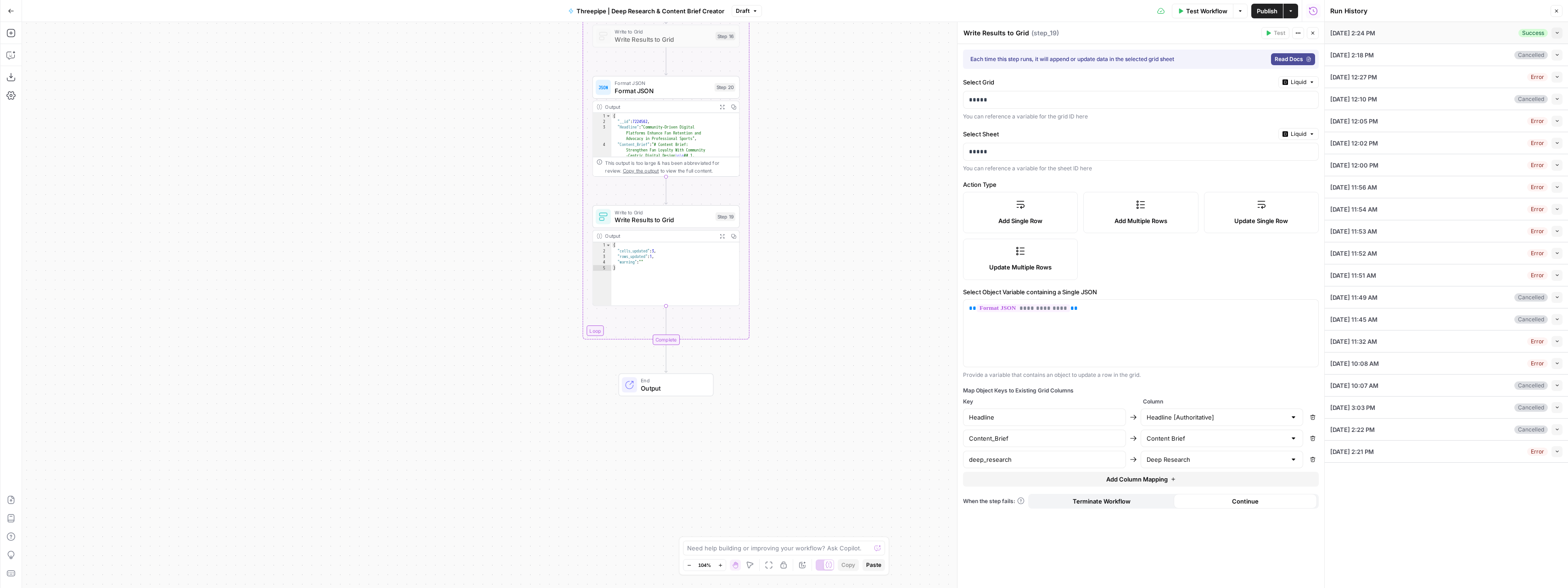 click on "06/26/25 at 2:24 PM Success Collapse" at bounding box center [1446, 33] 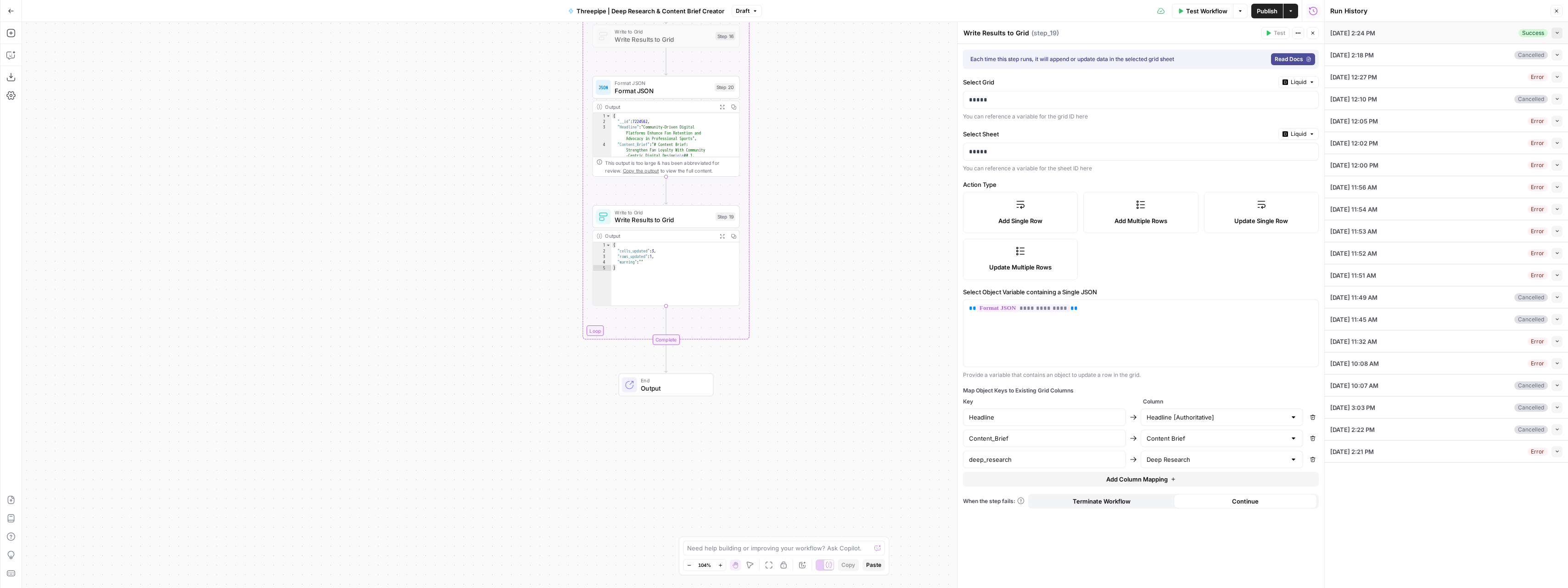 click 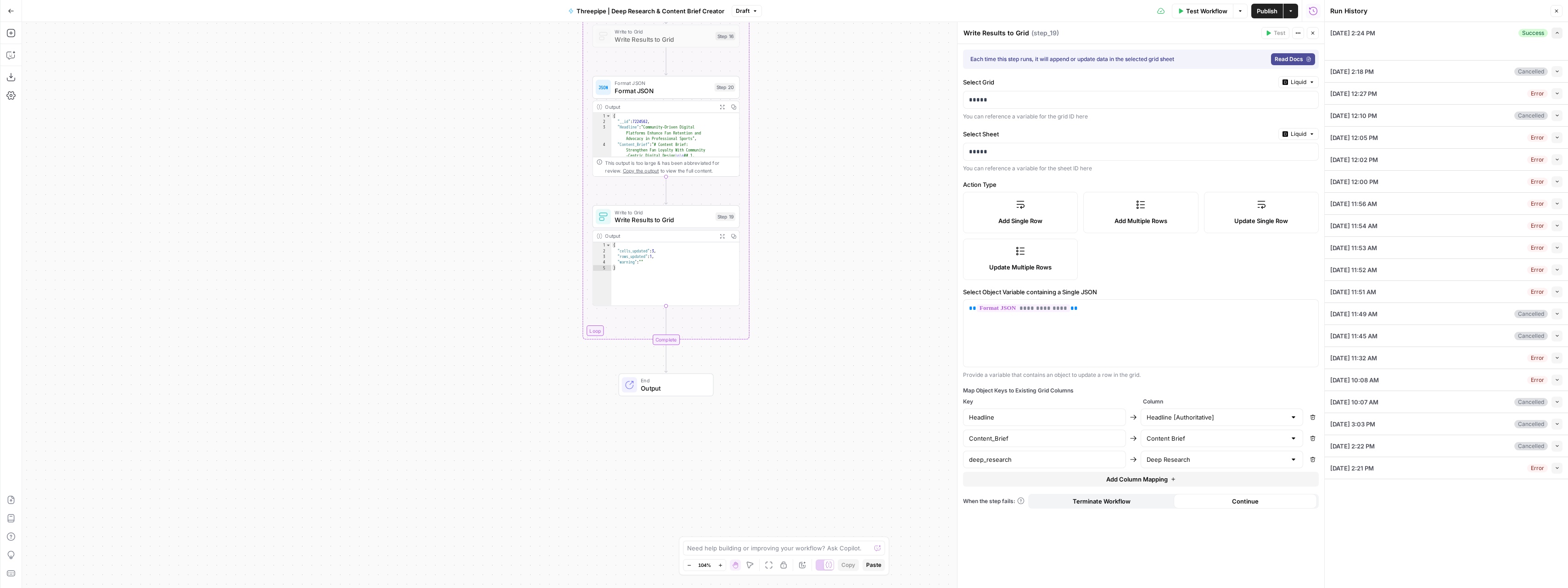 type on "Threepipe Reply" 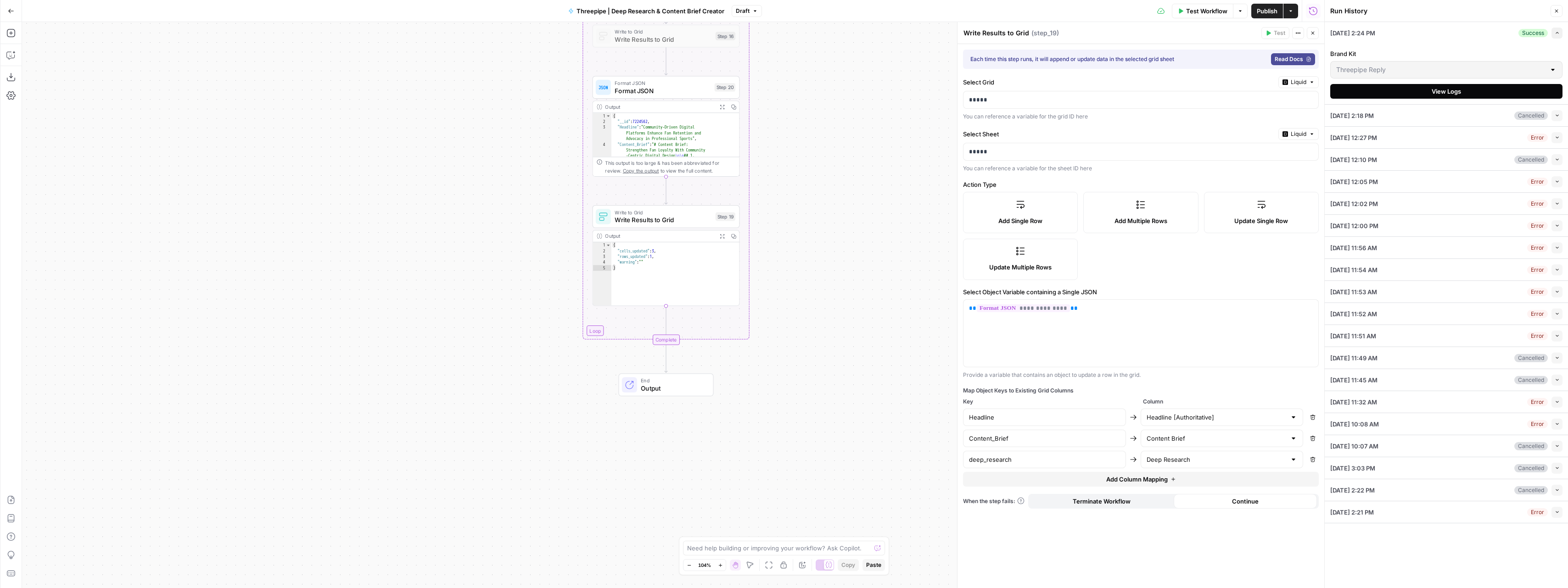 click on "View Logs" at bounding box center [1446, 91] 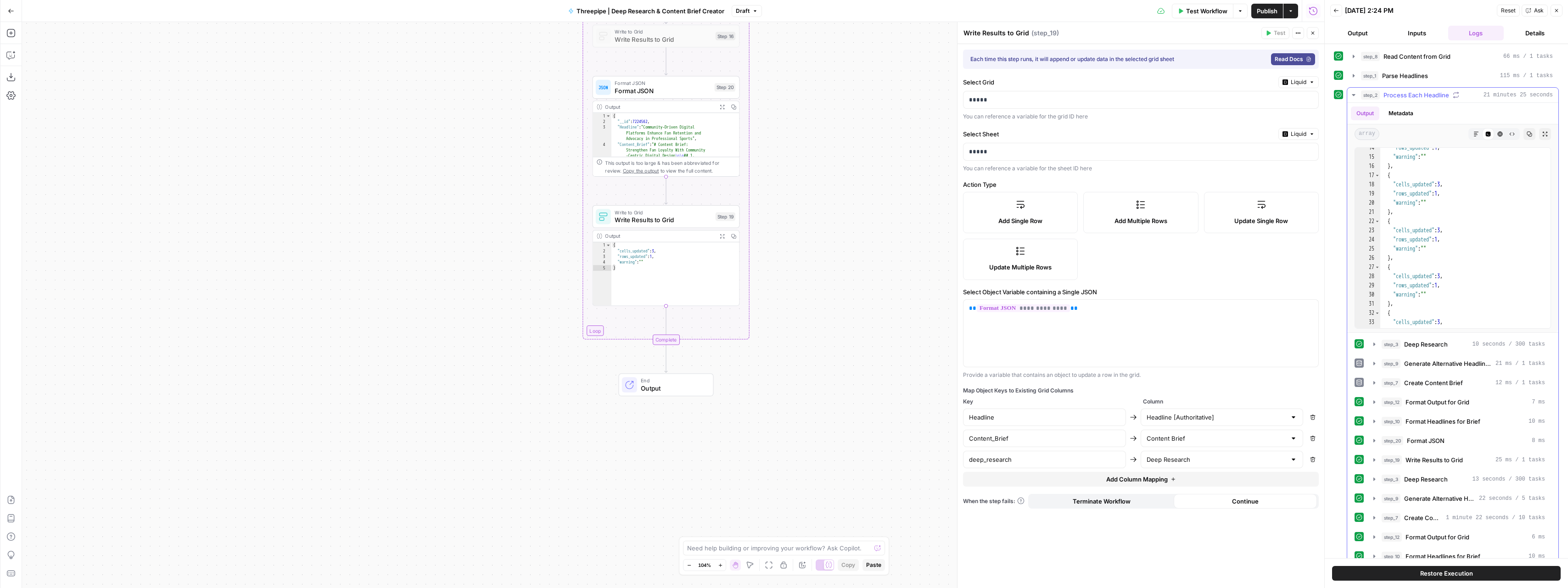 scroll, scrollTop: 452, scrollLeft: 0, axis: vertical 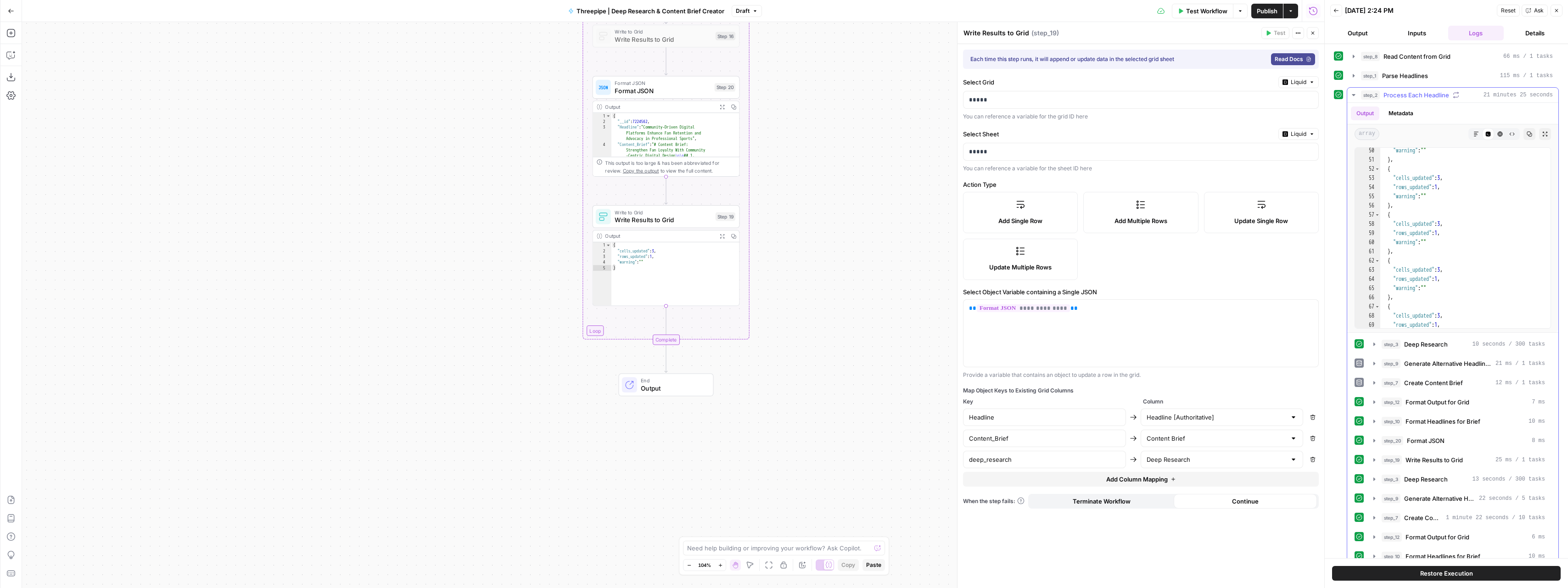 click 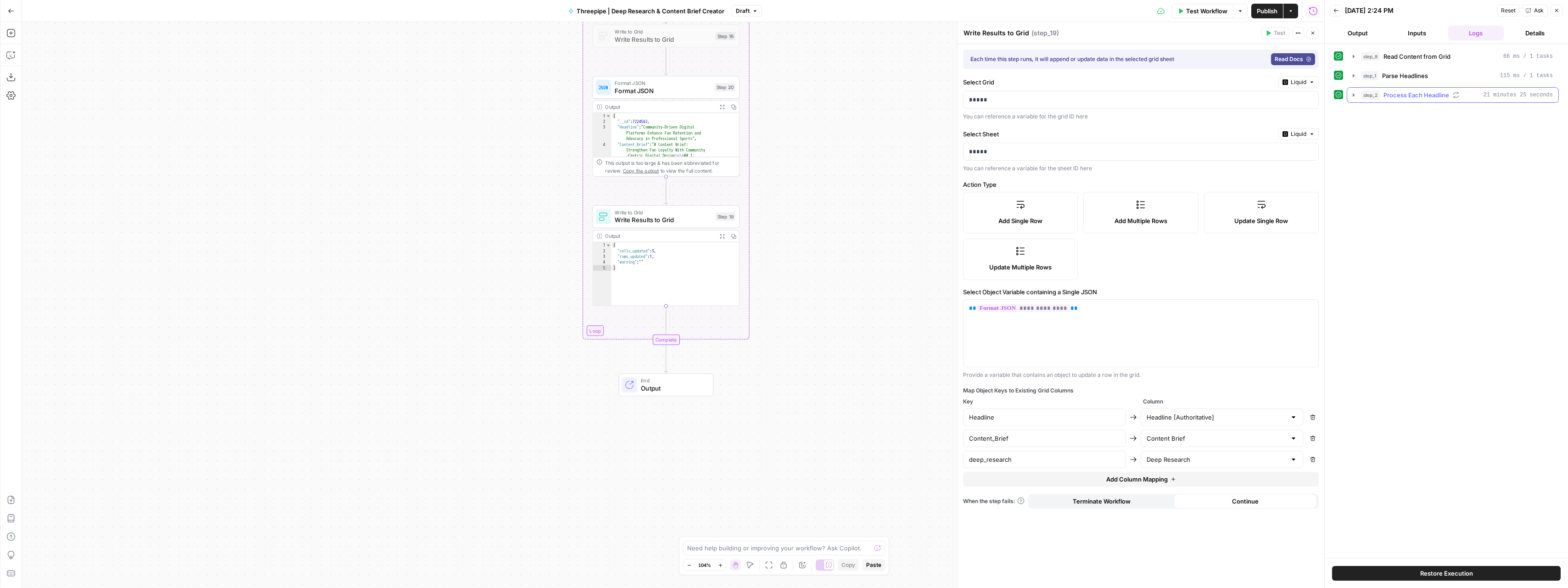click 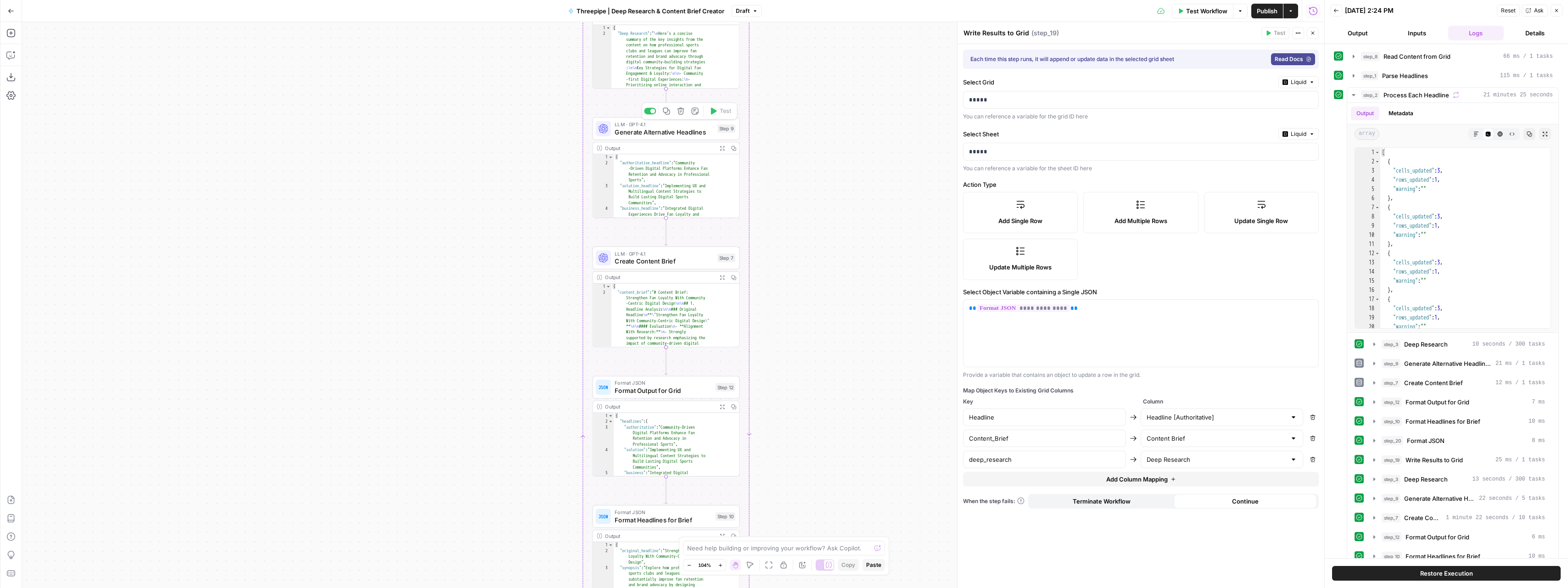click on "Generate Alternative Headlines" at bounding box center [664, 132] 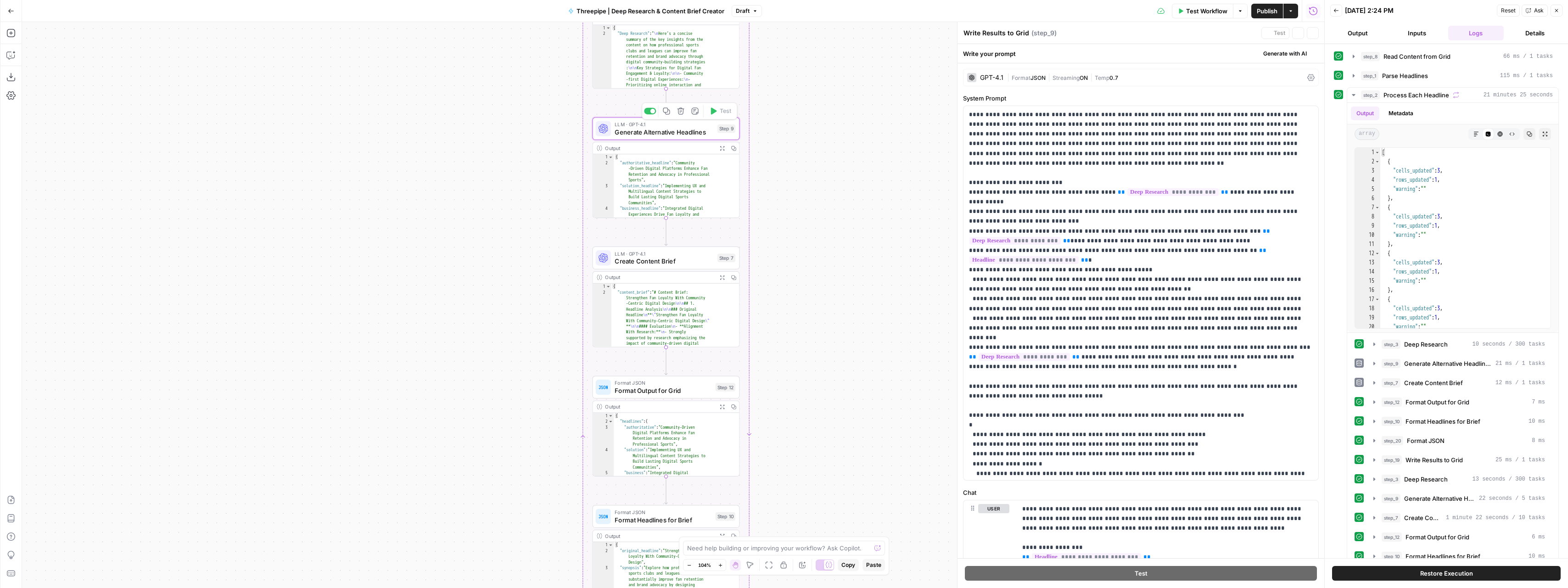 type on "Generate Alternative Headlines" 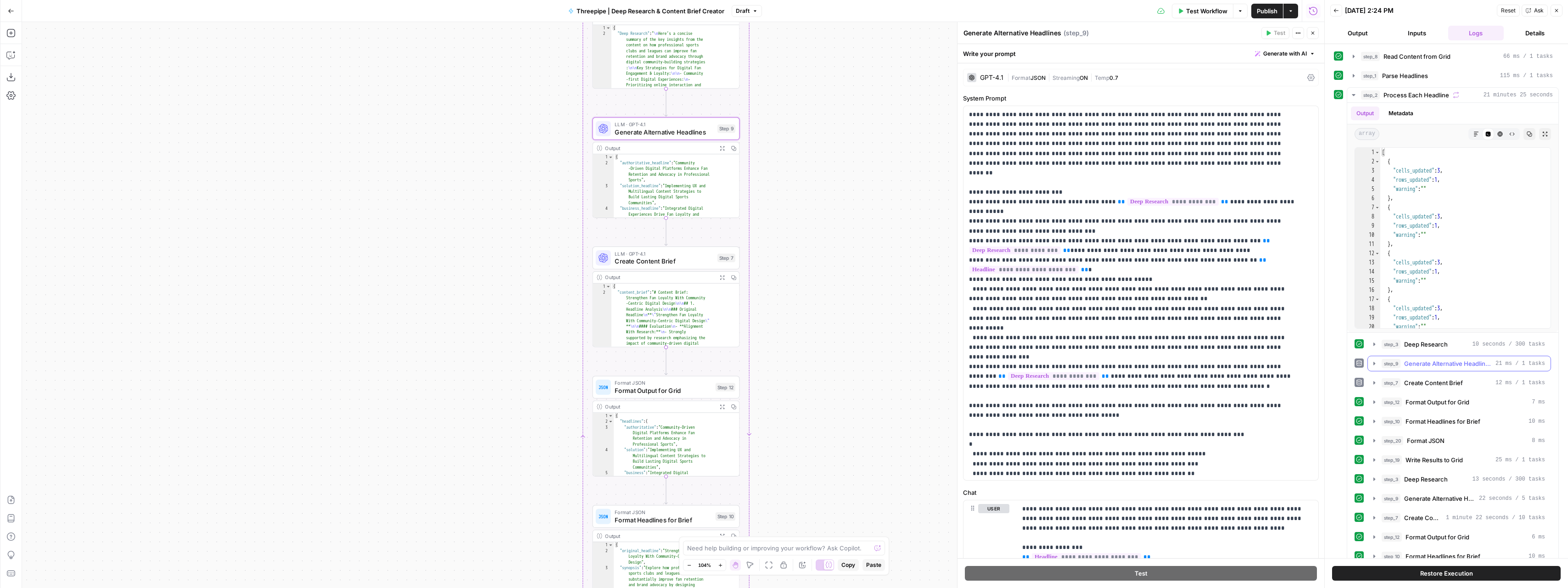 click 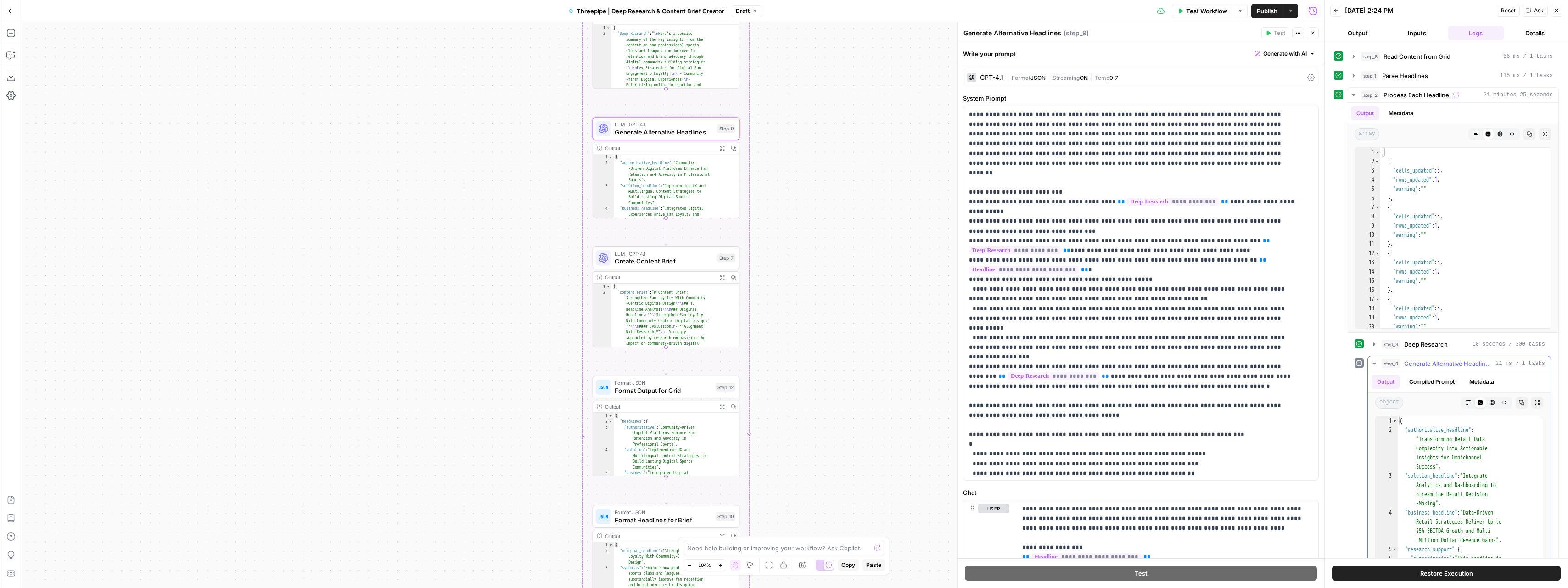 click 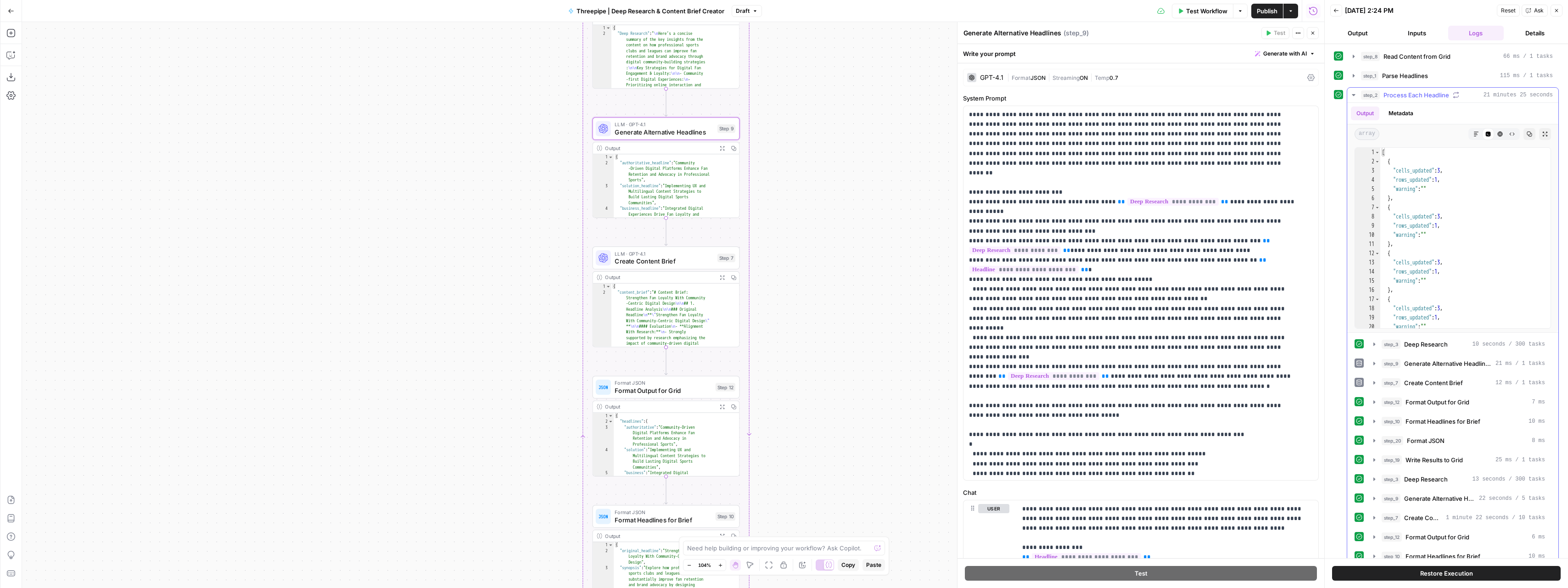 scroll, scrollTop: 459, scrollLeft: 0, axis: vertical 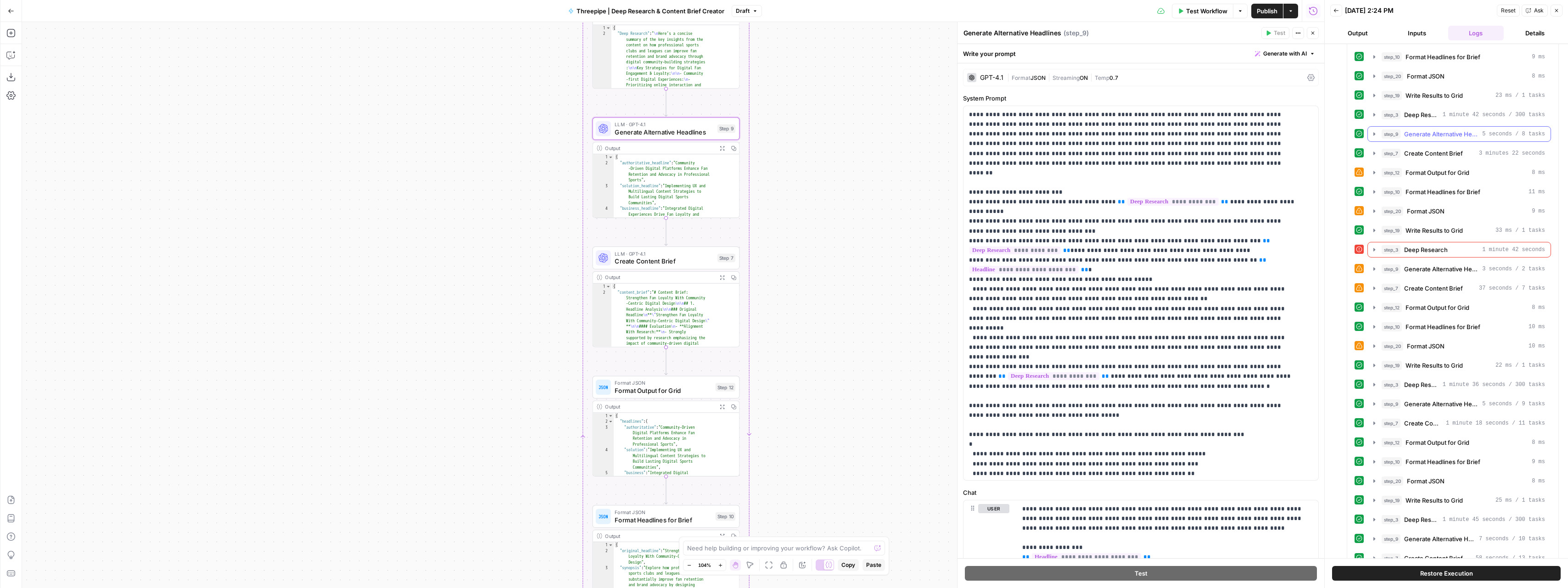 click 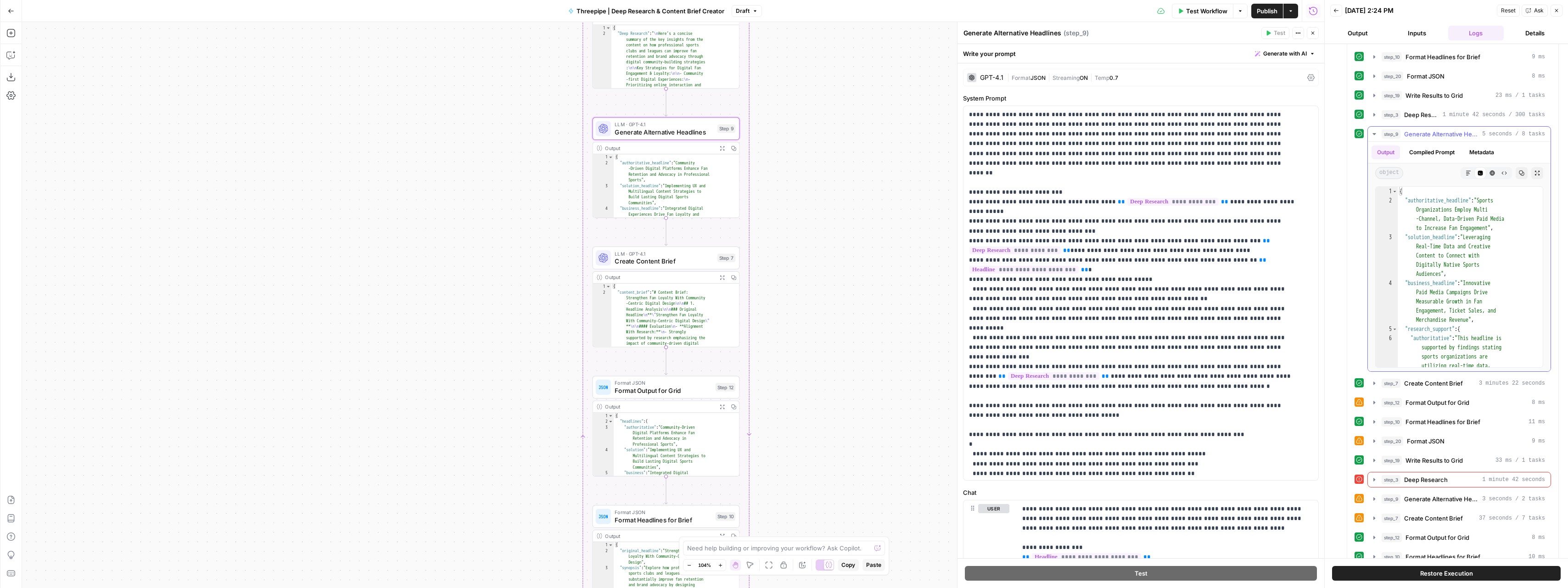 click 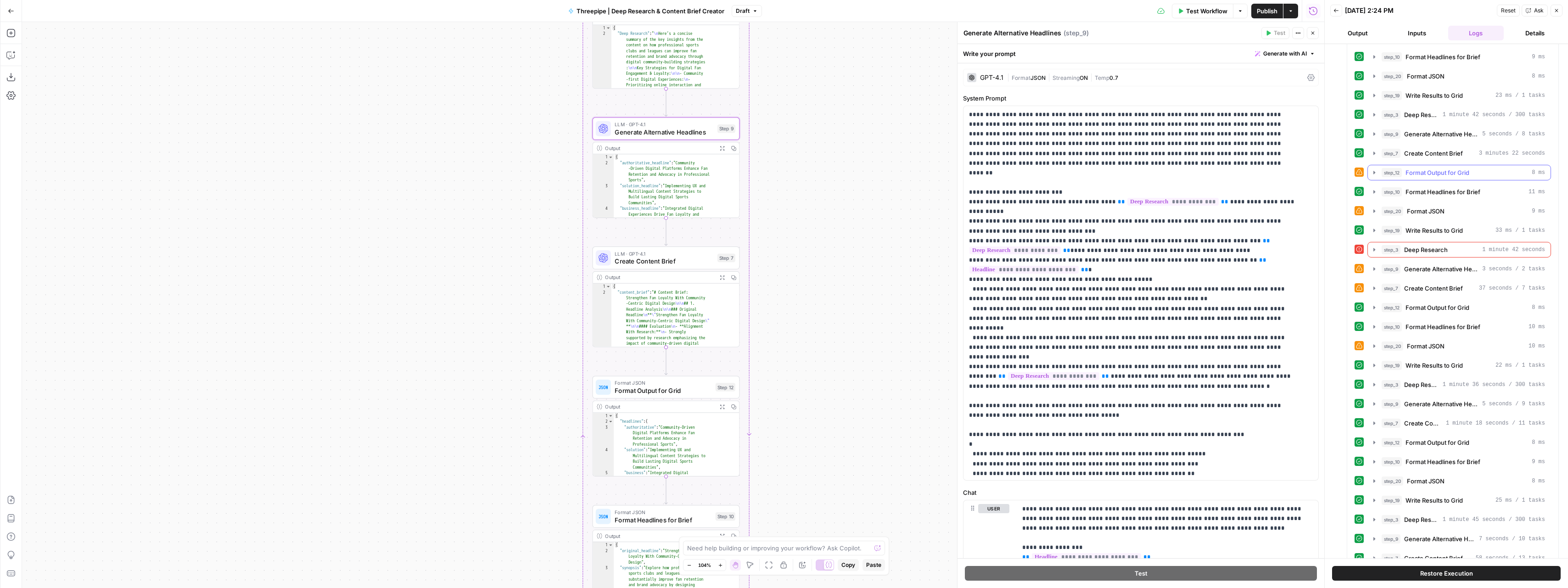 click 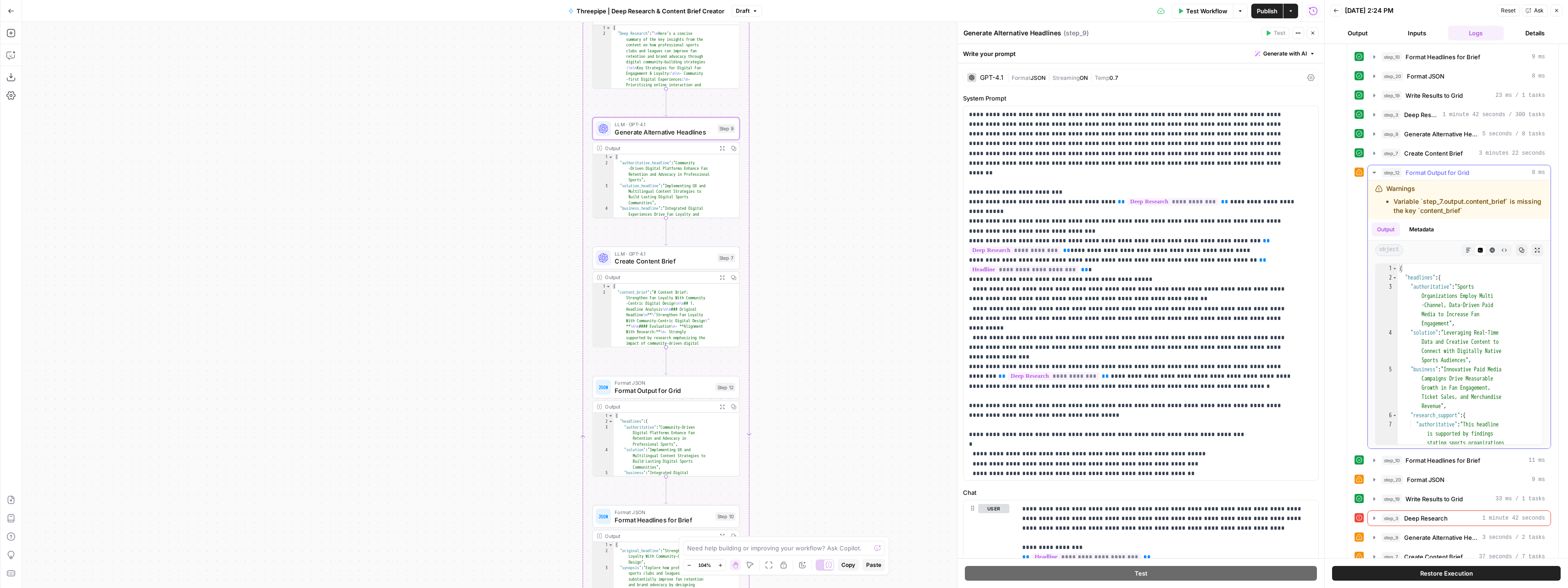 click 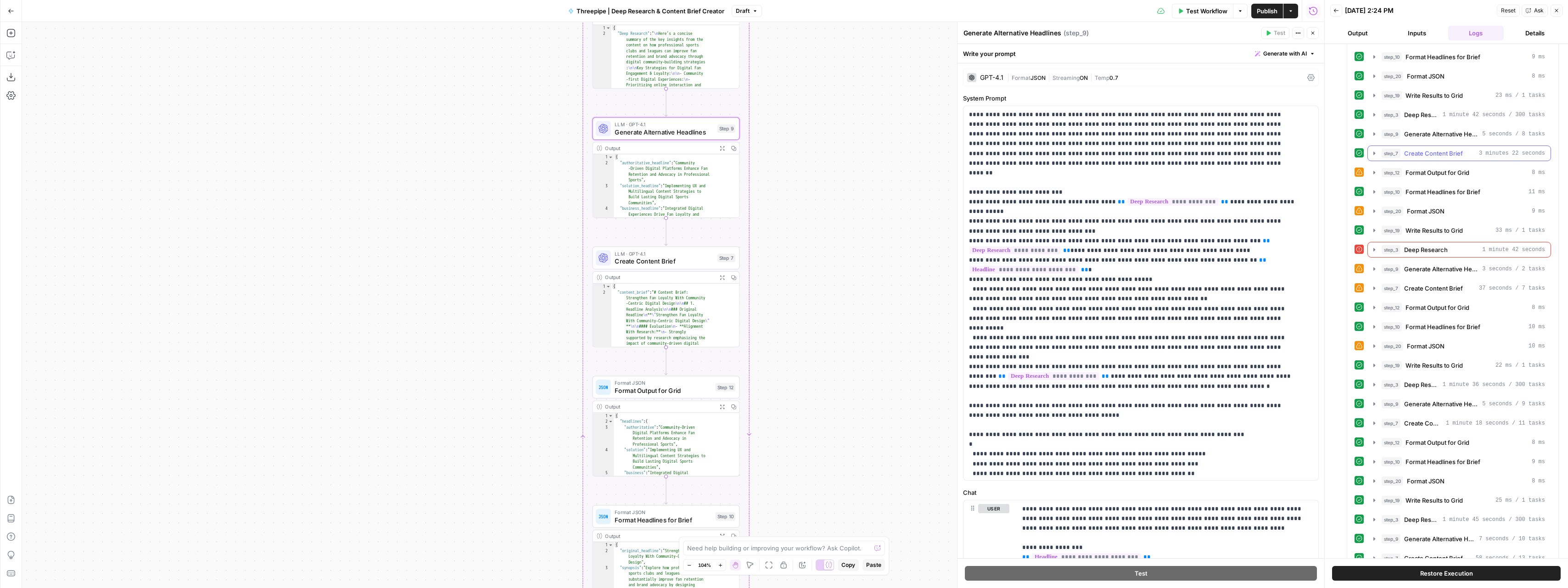 click 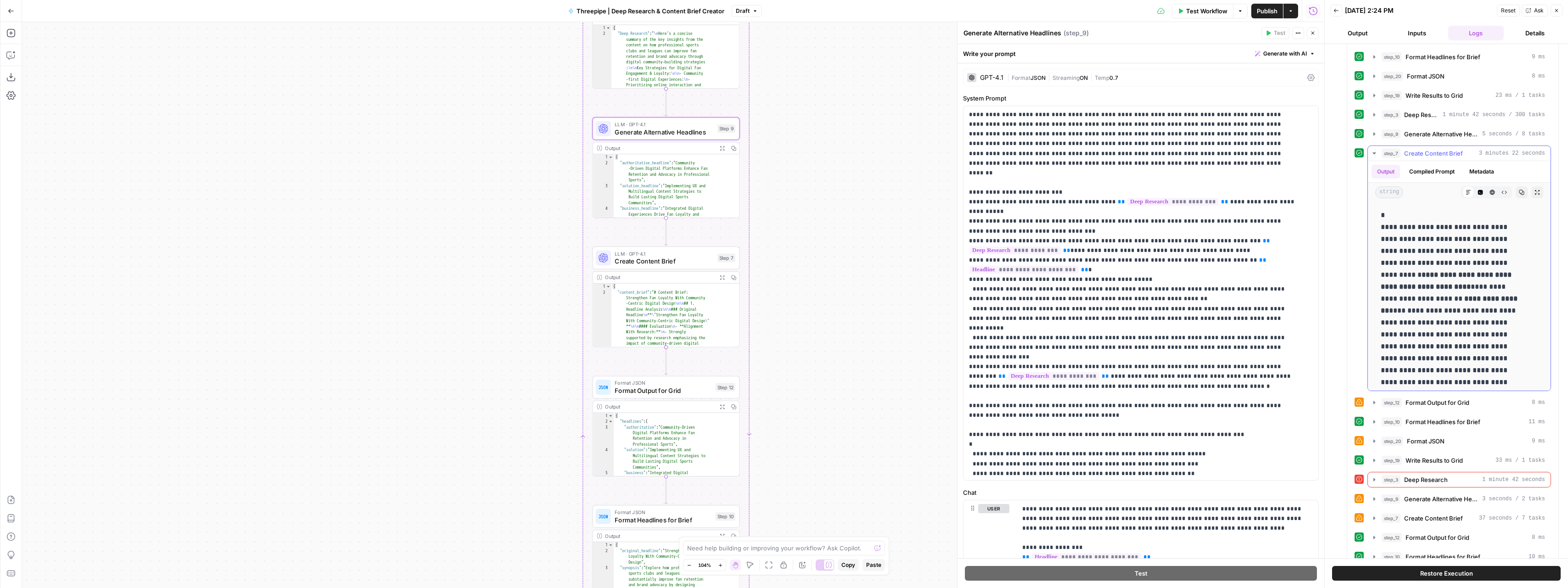 click 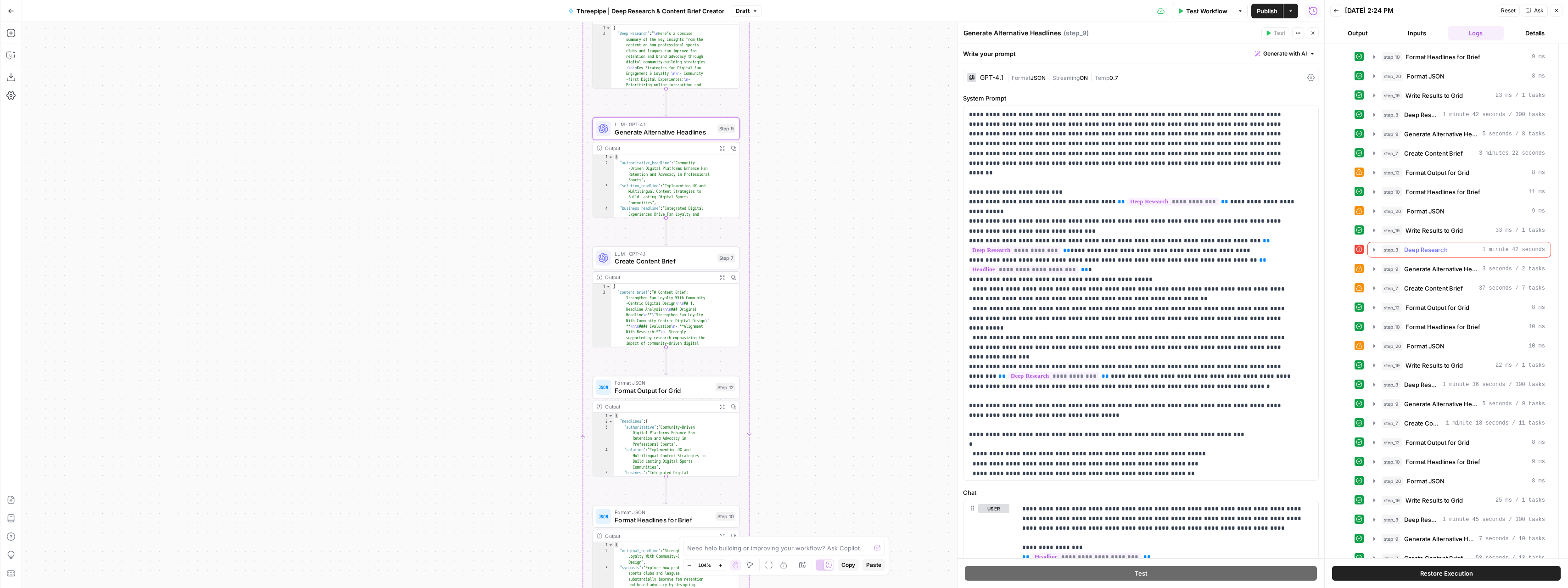 click 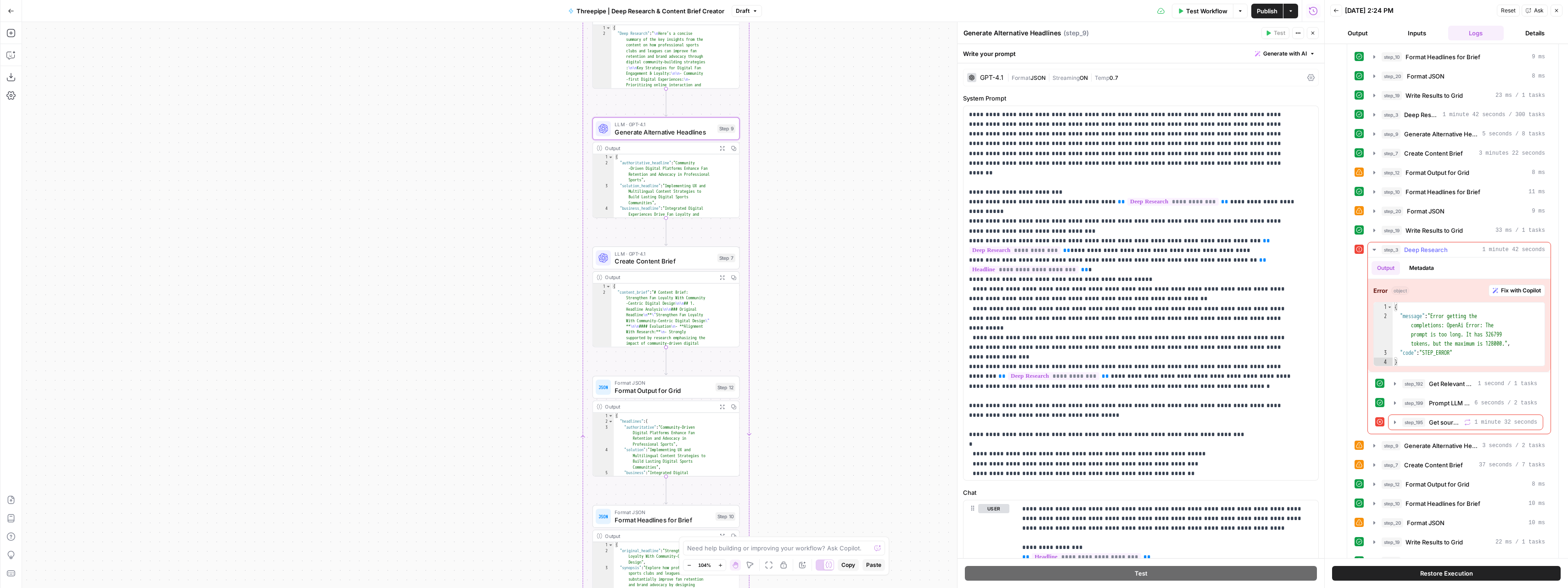 click 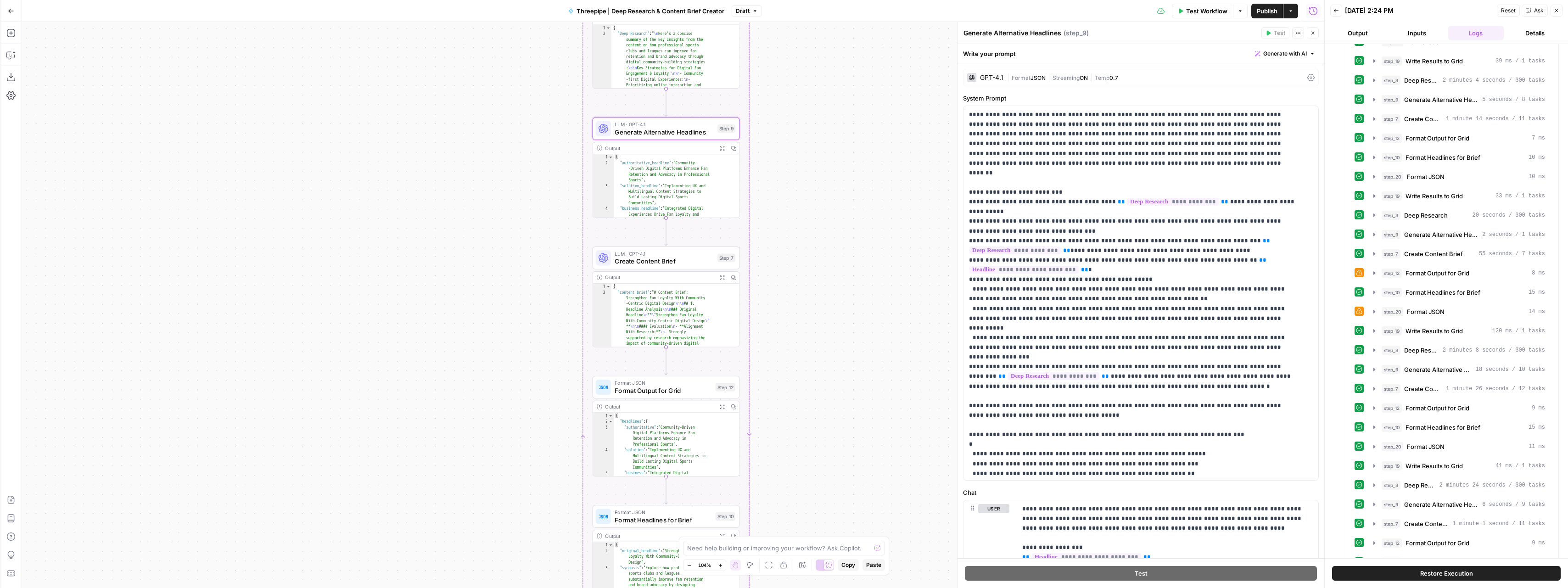 scroll, scrollTop: 3832, scrollLeft: 0, axis: vertical 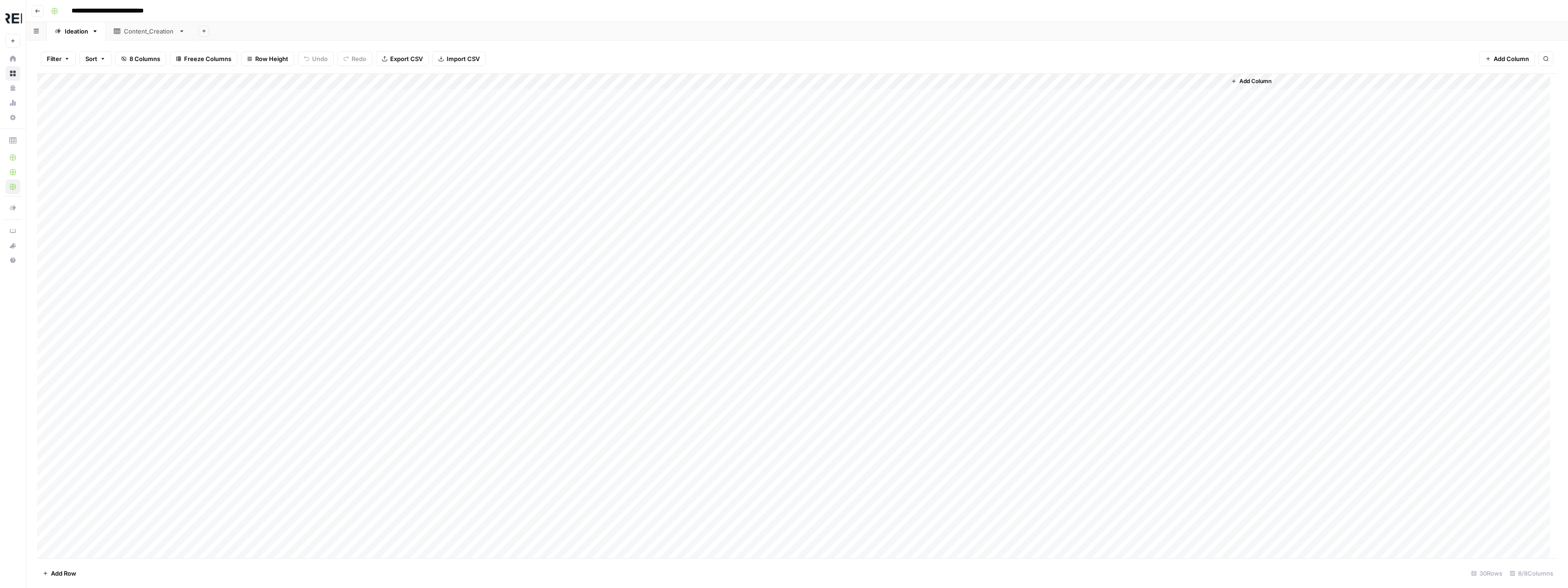 click on "Add Column" at bounding box center (797, 316) 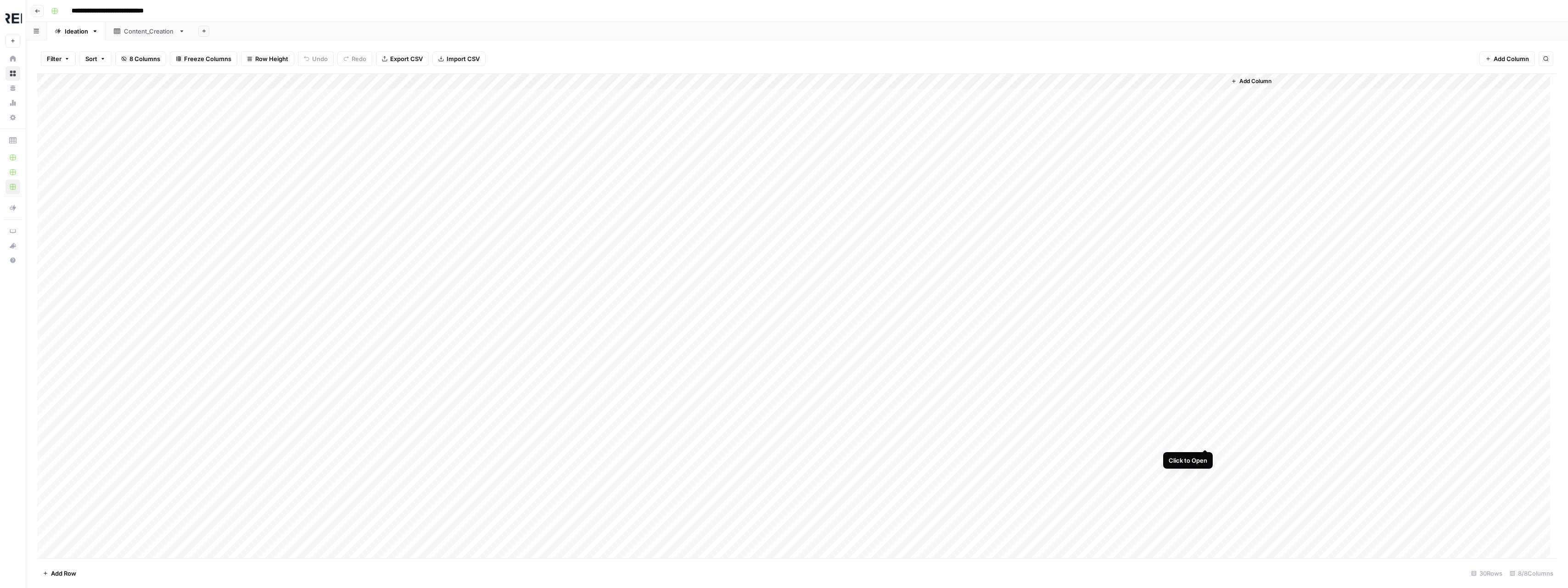click on "Add Column" at bounding box center [797, 316] 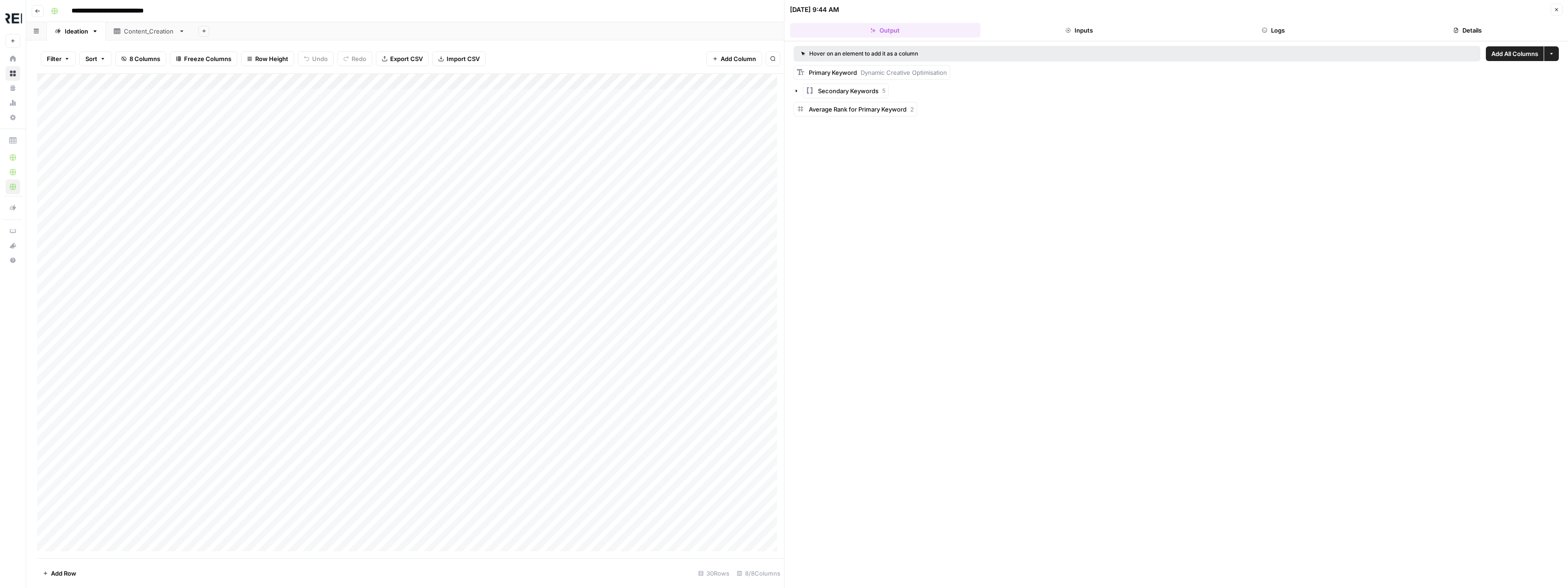 click 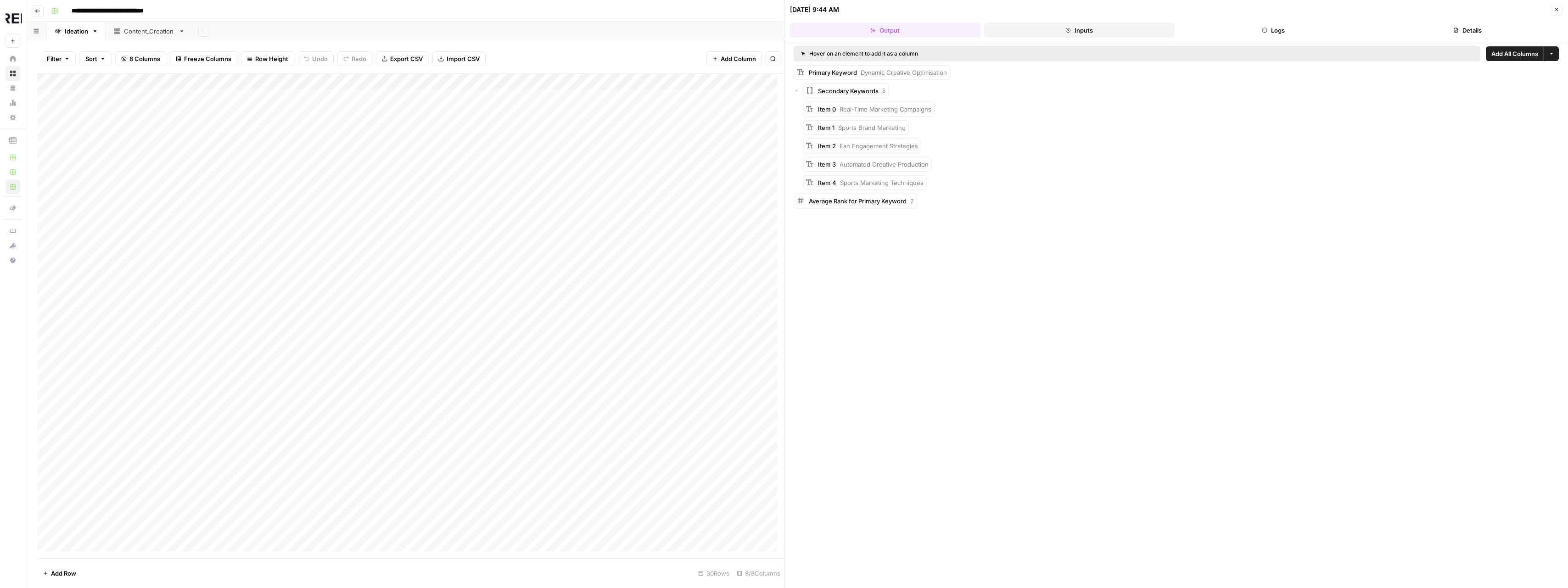 click on "Inputs" at bounding box center (1079, 30) 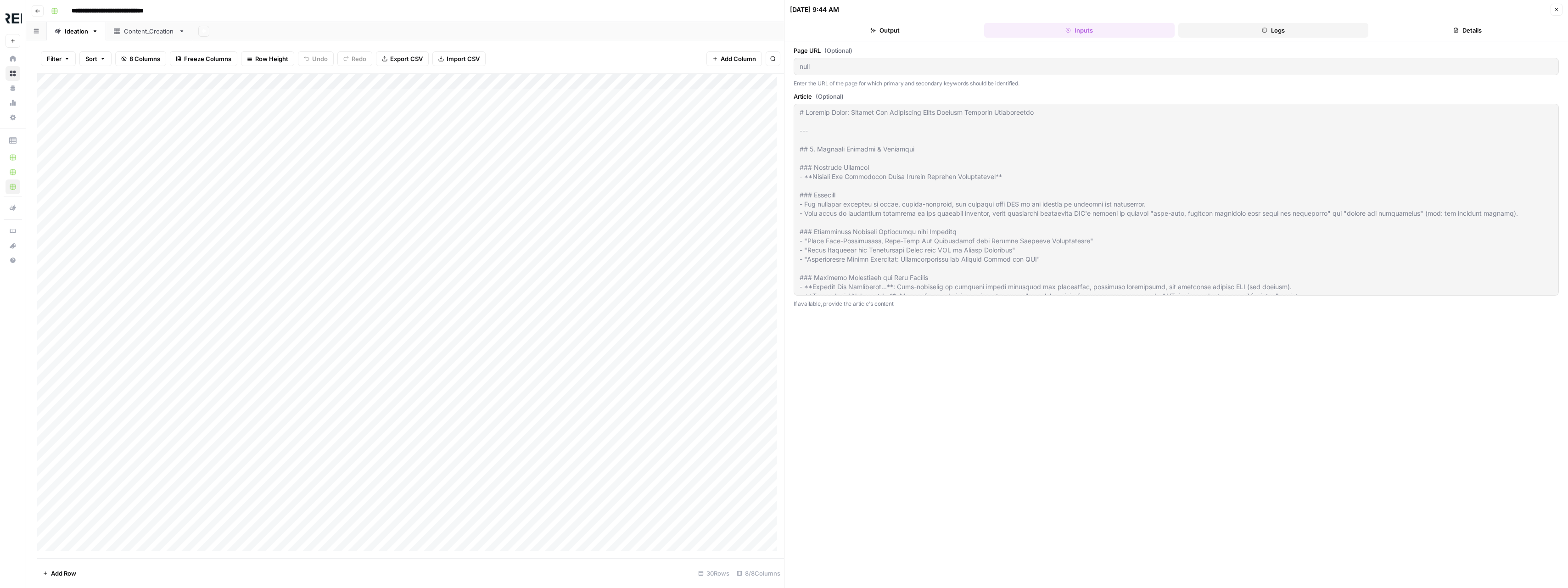 click on "Logs" at bounding box center [1273, 30] 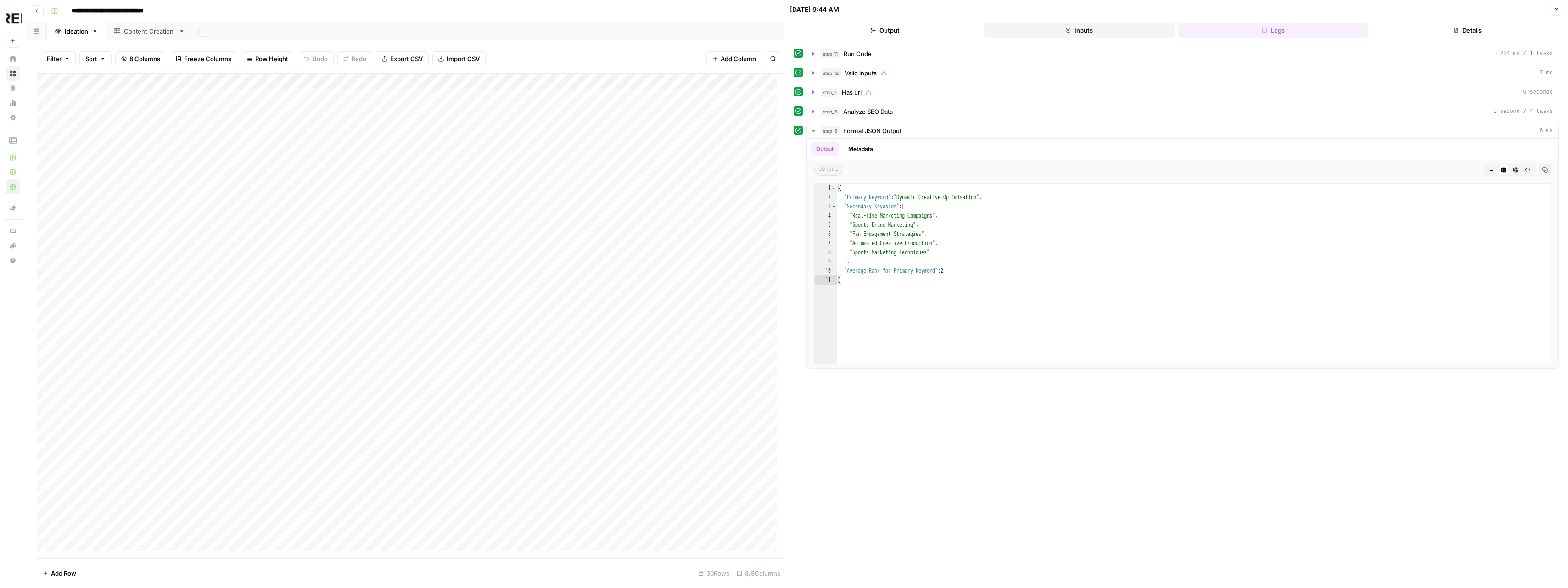 click on "Inputs" at bounding box center [1079, 30] 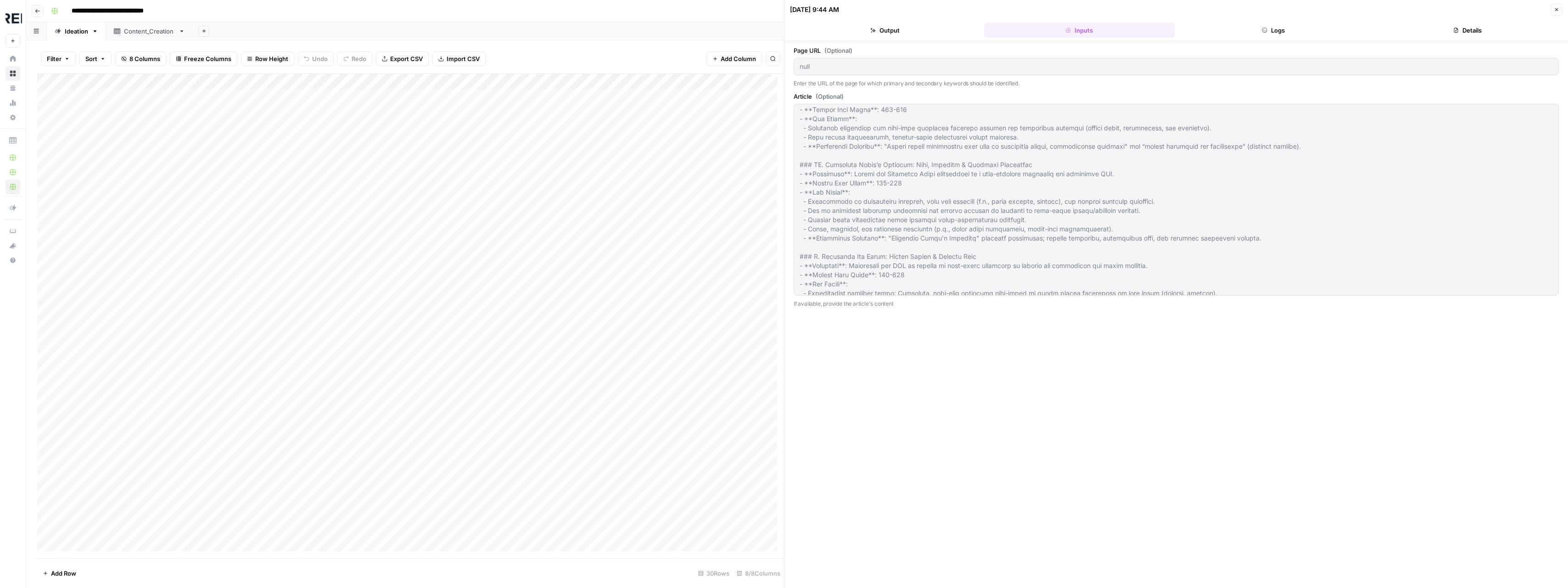 scroll, scrollTop: 0, scrollLeft: 0, axis: both 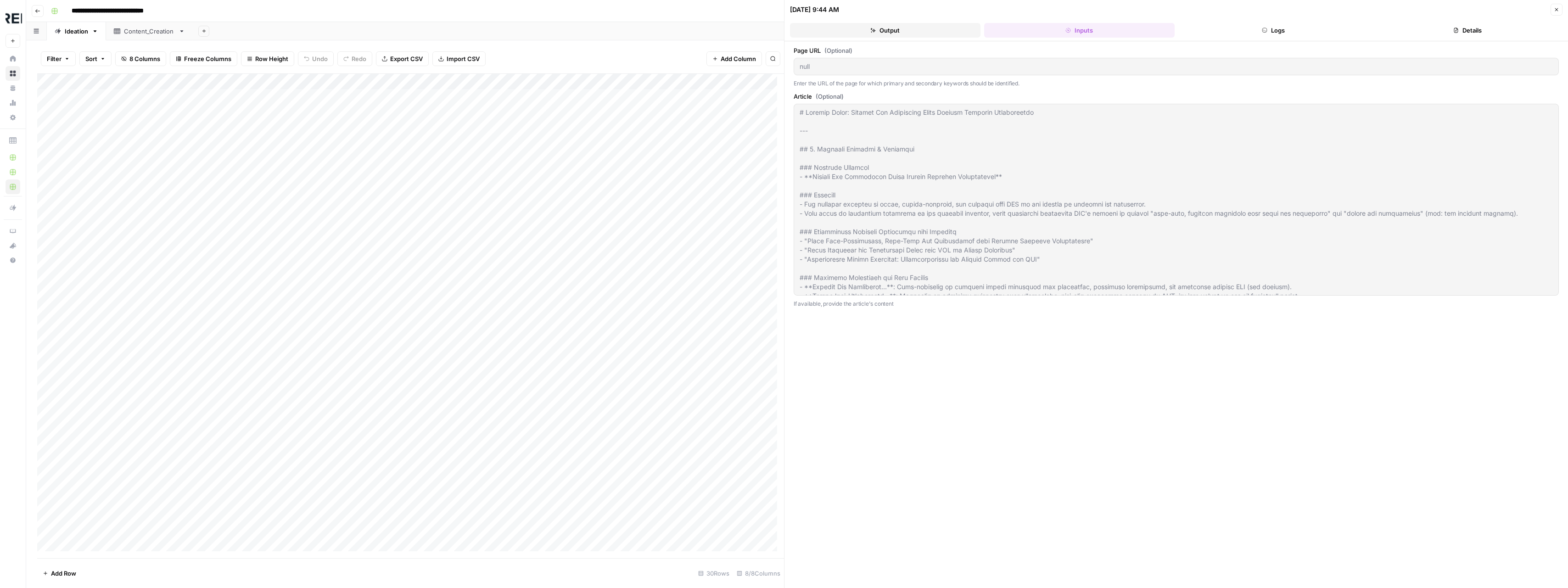 click on "Output" at bounding box center [885, 30] 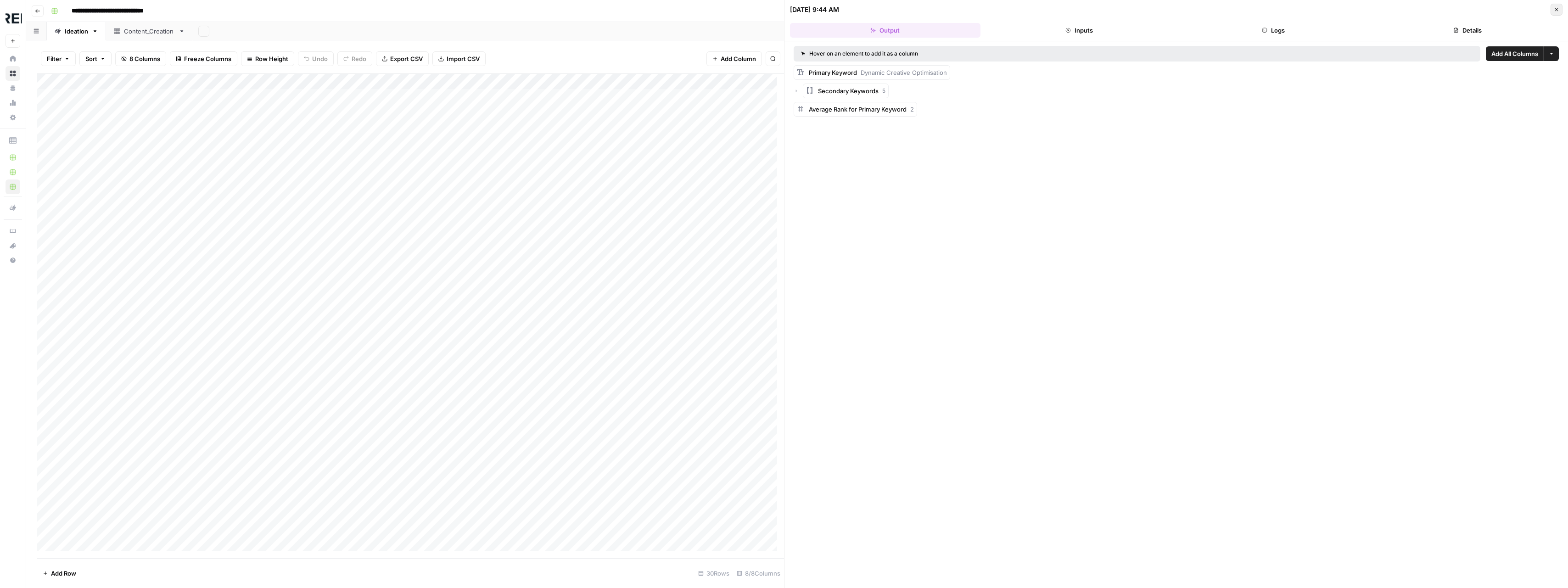 click on "Close" at bounding box center (1557, 10) 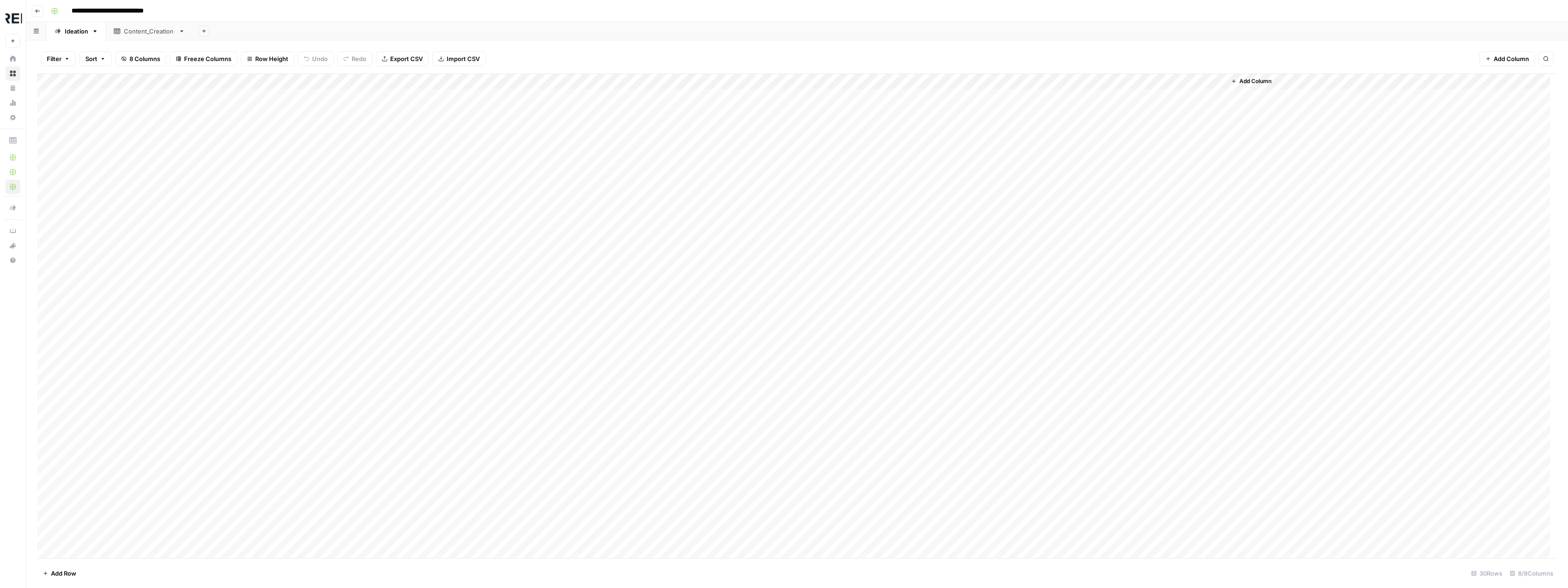 click on "Add Column" at bounding box center (797, 316) 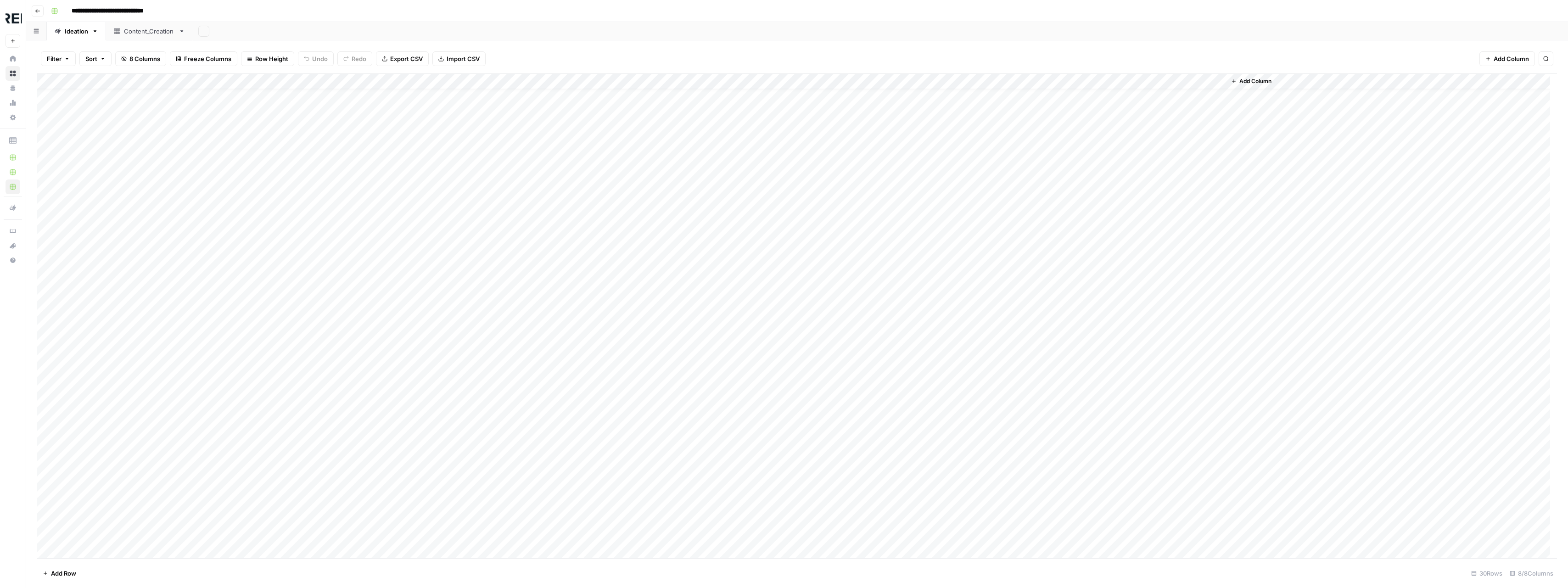 click on "Add Column" at bounding box center (797, 316) 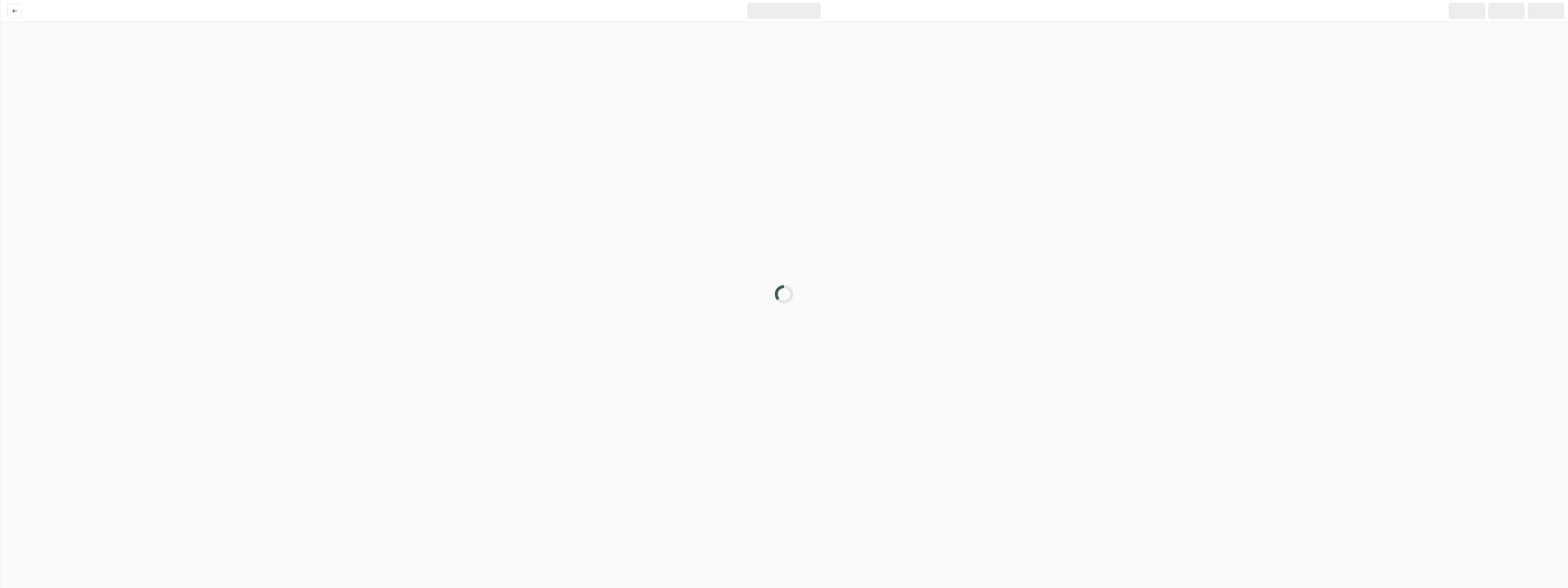 scroll, scrollTop: 0, scrollLeft: 0, axis: both 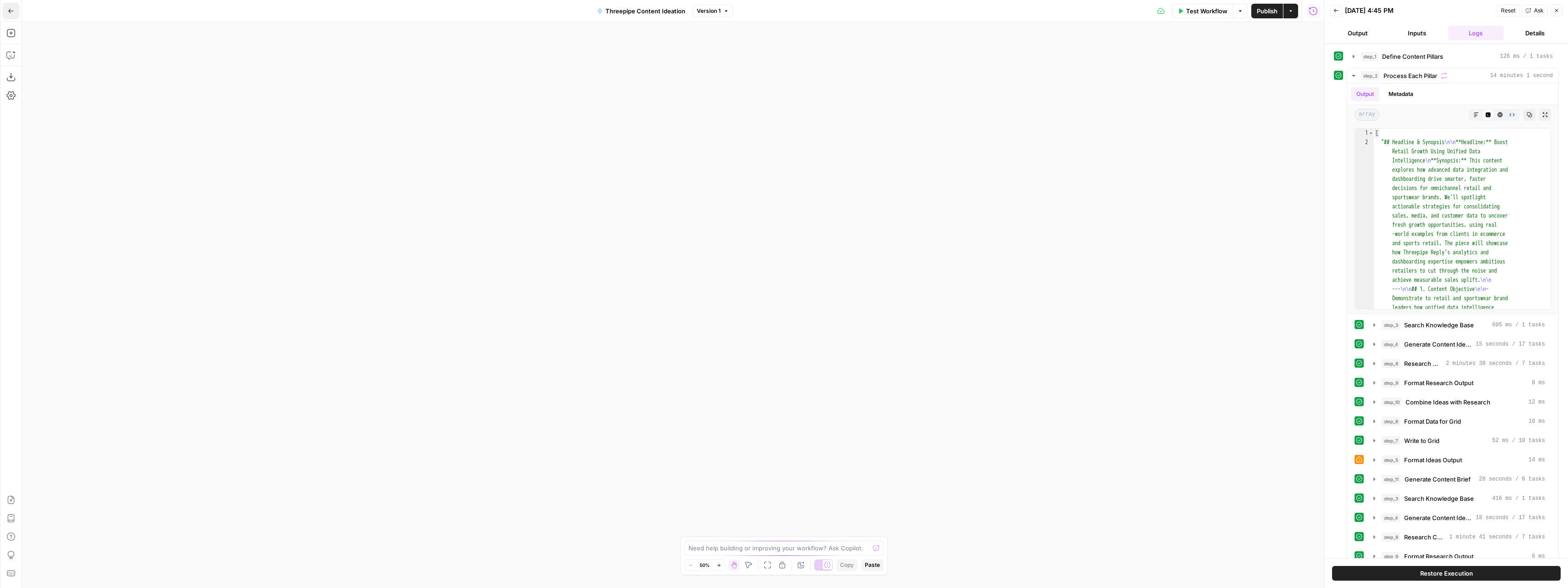 click 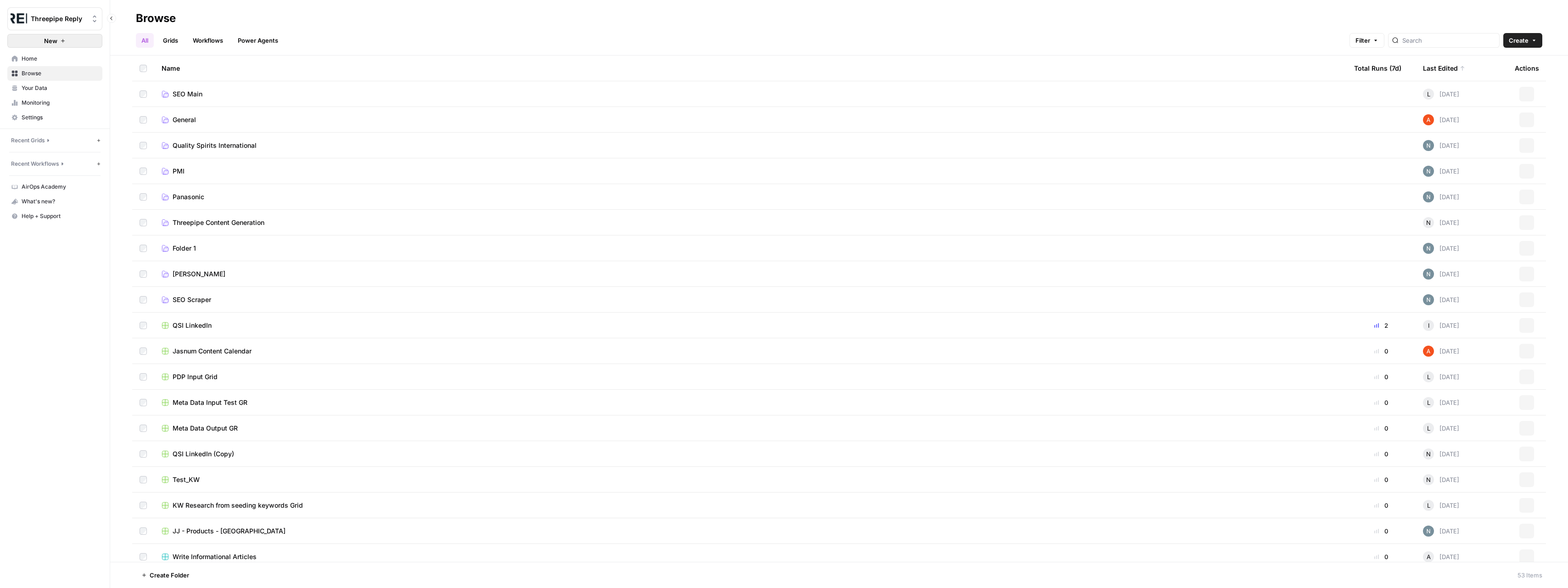 scroll, scrollTop: 0, scrollLeft: 0, axis: both 